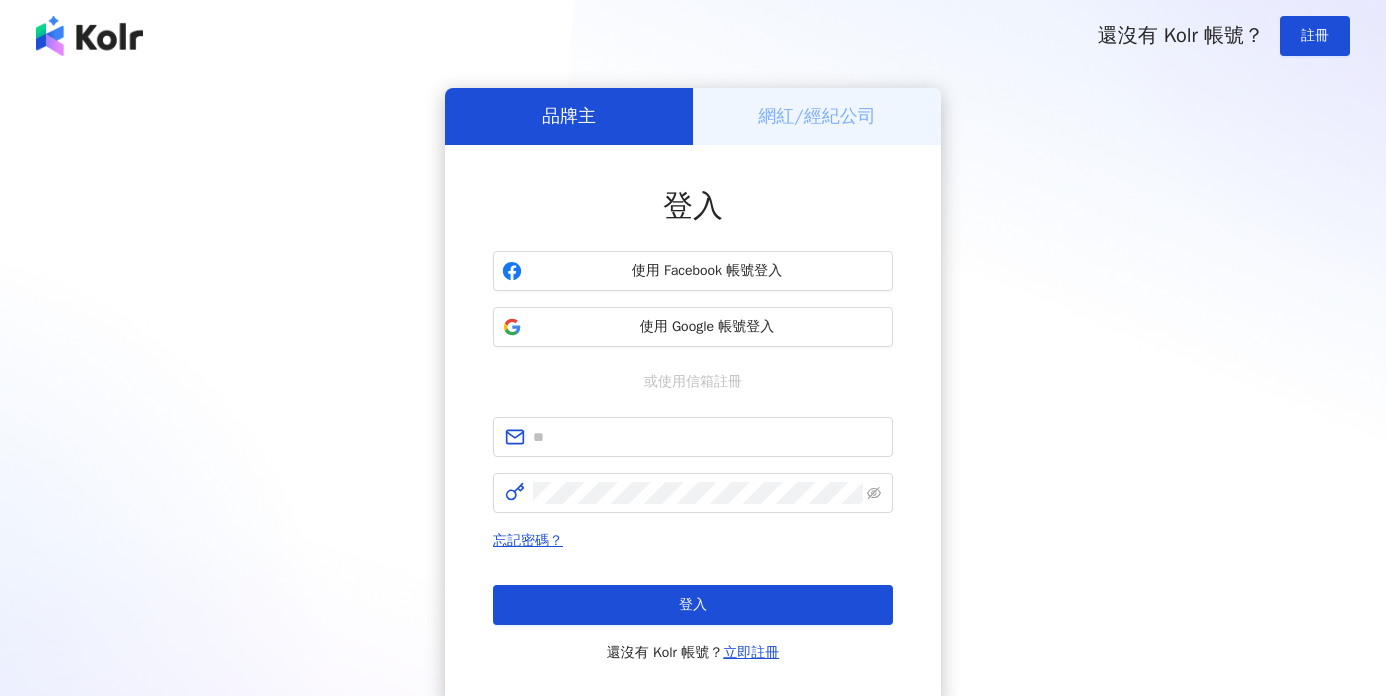 scroll, scrollTop: 0, scrollLeft: 0, axis: both 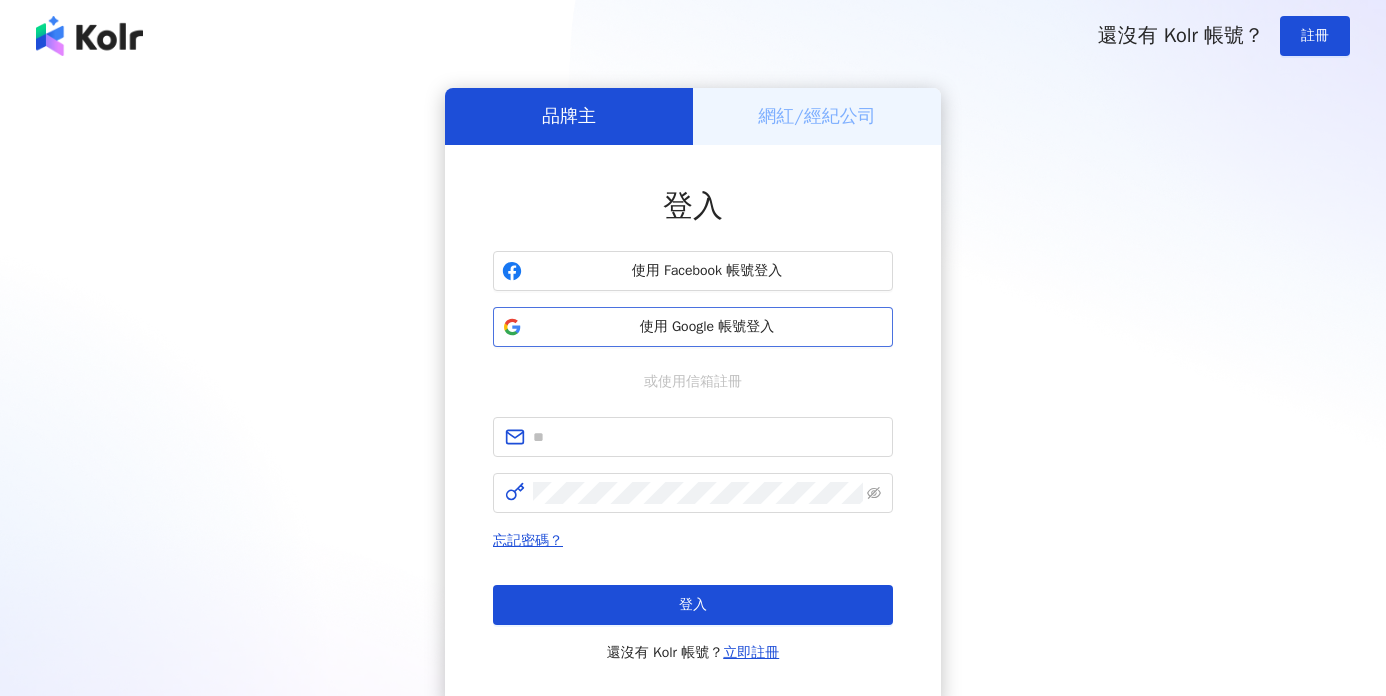 click on "使用 Google 帳號登入" at bounding box center [707, 327] 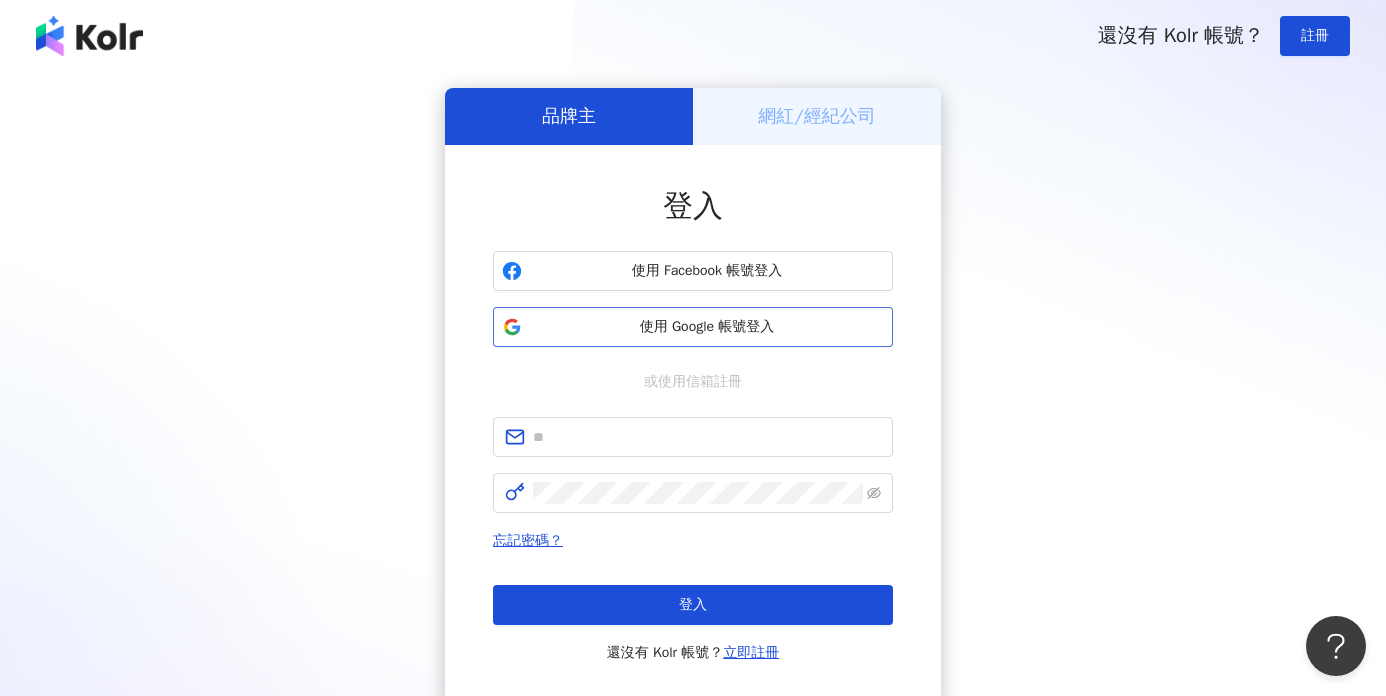 scroll, scrollTop: 0, scrollLeft: 0, axis: both 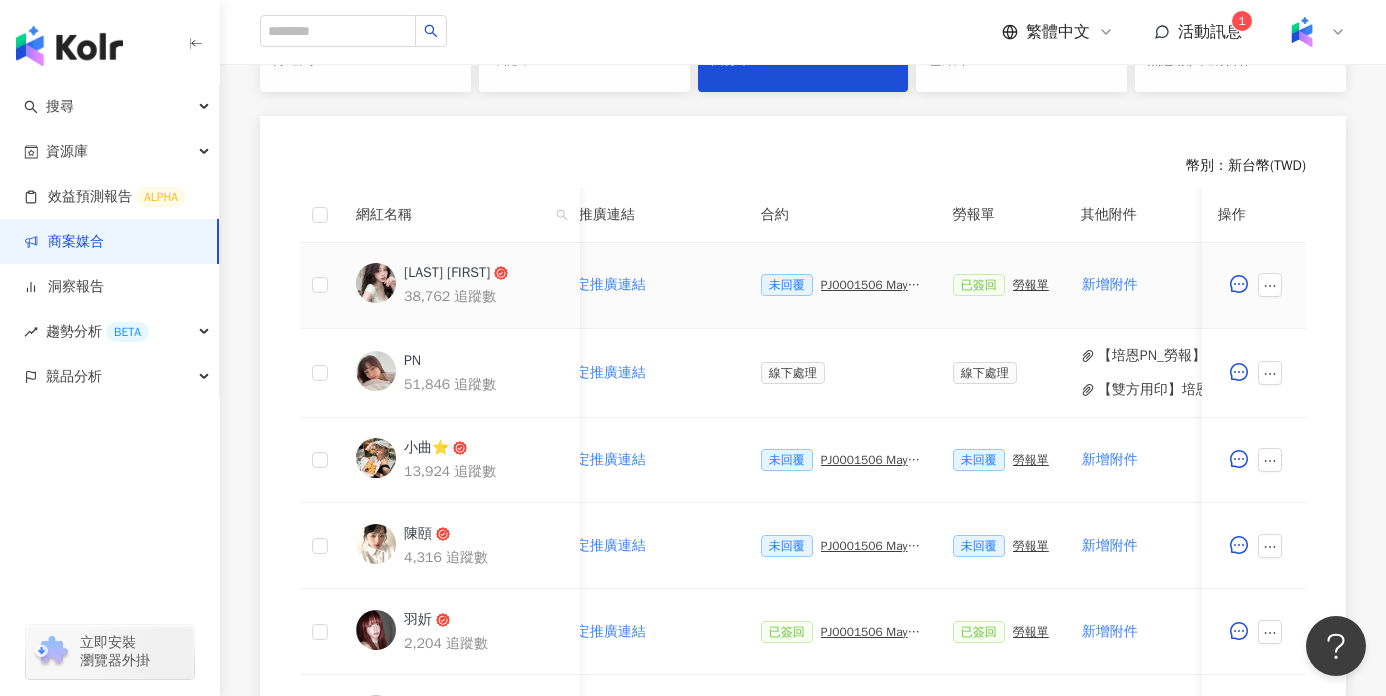 click on "PJ0001506 Maybelline_202506_超持久水光鎖吻唇釉新色_萊雅備忘錄" at bounding box center (871, 285) 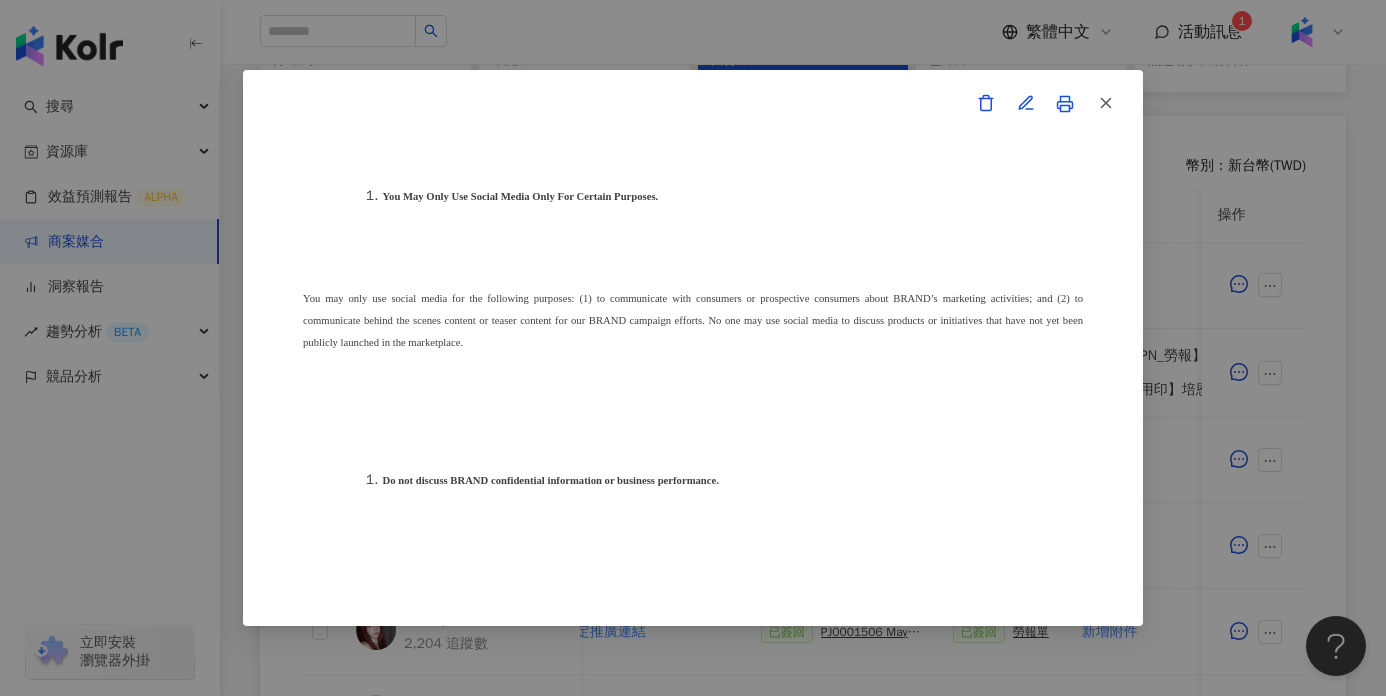 scroll, scrollTop: 6380, scrollLeft: 0, axis: vertical 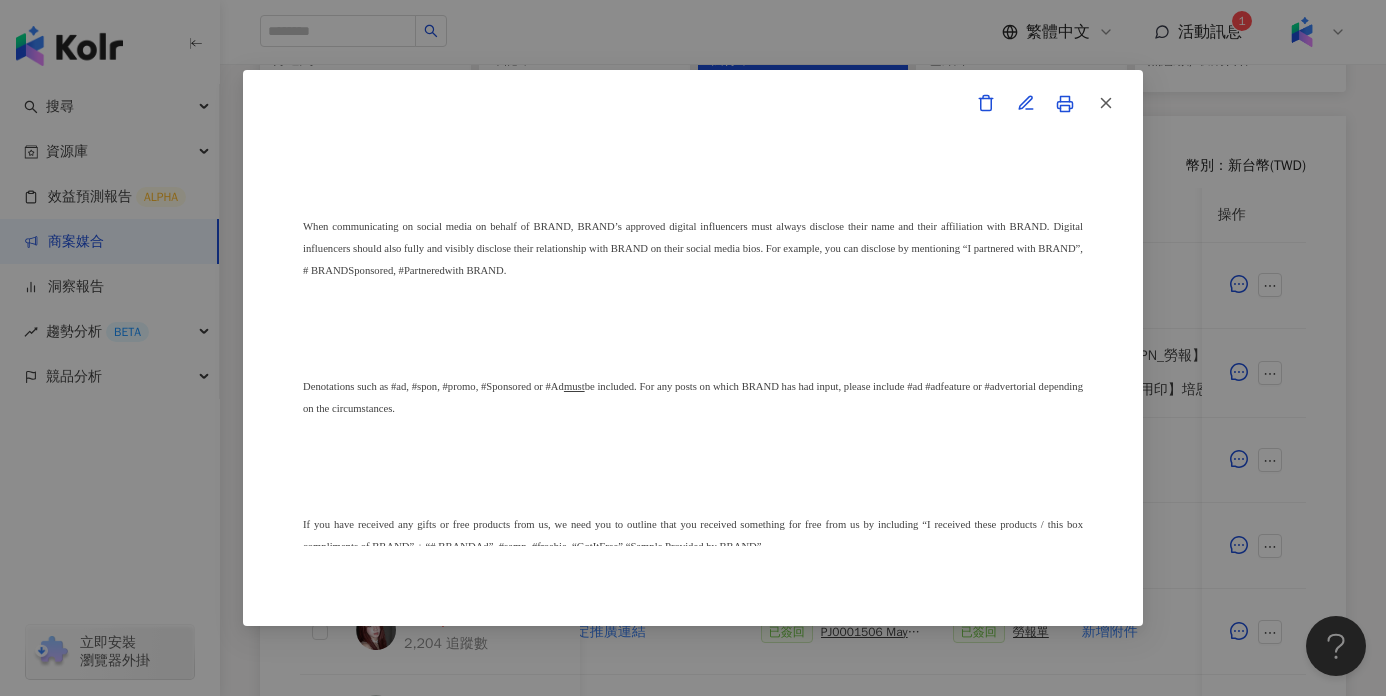 click on "合作備忘錄
甲方：愛卡拉互動媒體股份有限公司
乙方：段禹彤
茲因甲方委託乙方段禹彤進行台灣萊雅股份有限公司(以下簡稱台灣萊雅)旗下品牌 Maybelline 之 超持久水光鎖吻唇釉 產品網路宣傳(下簡稱本合作)，甲方及乙方（以下合稱「雙方」）約定之事項如下：
1、   合作期間： 自西元(下同)  2025  年 7 月 16 日至 2025 年 9 月 30 日止。
2、   雙方就本合作內容如下：
（1）   乙方承諾提供本服務內容如下：
乙方應於 2025年 6 月 13 日至 2025 年 7 月 31 日間 或於甲方所指定之時間，完成台灣萊雅品牌產品之圖文撰寫或影音拍攝(以下簡稱貼文)，並公開發布至乙方下列之社群媒體進行網路推廣宣傳： Instagram平台 (網址：https://www.instagram.com/tong_duan/)，Reels一則＋限時動態一則(不過稿)。
乙方並應確保依前條款所撰之貼文符合以下規定：文章須達" at bounding box center (693, 348) 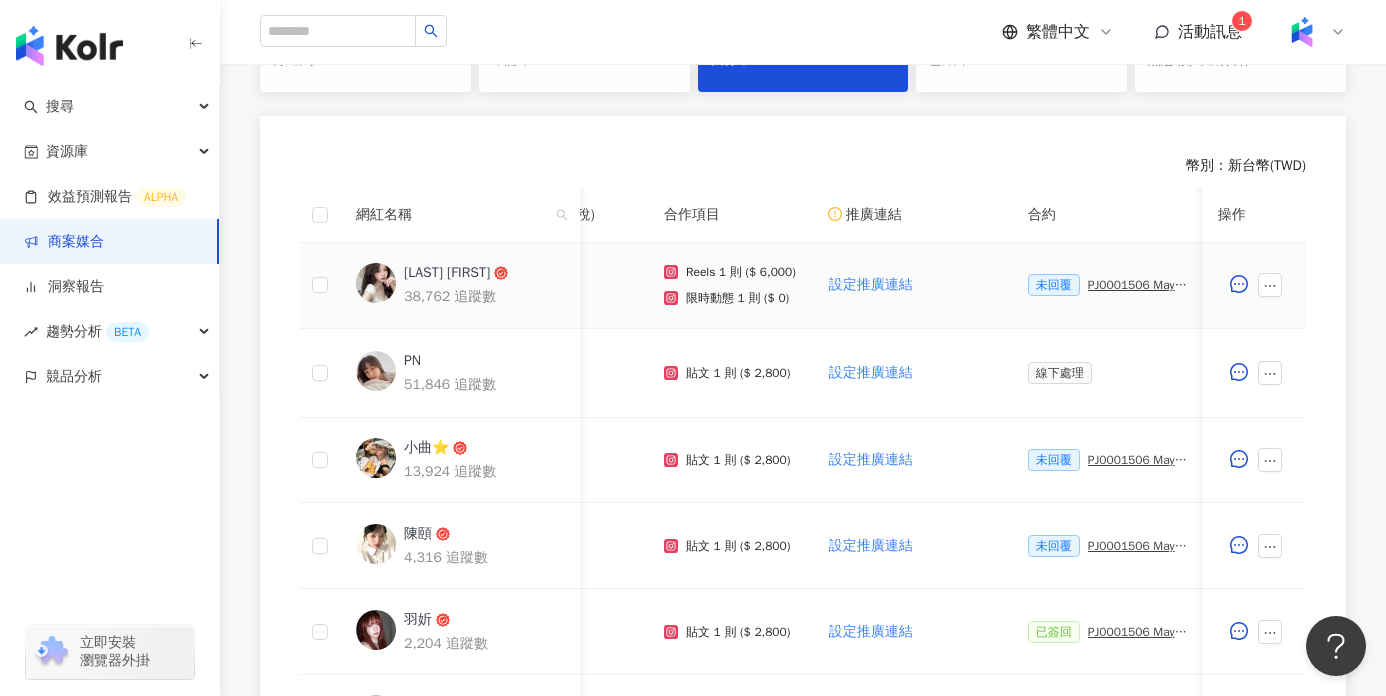 scroll, scrollTop: 0, scrollLeft: 0, axis: both 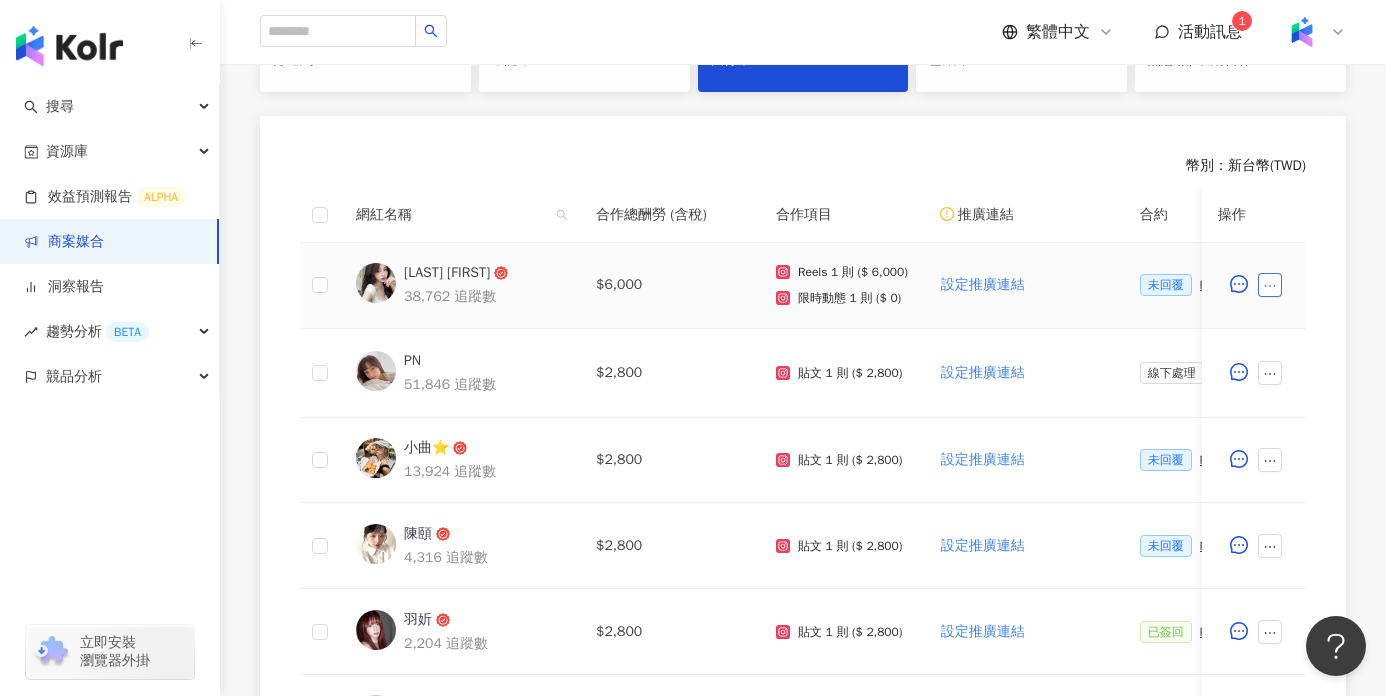 click 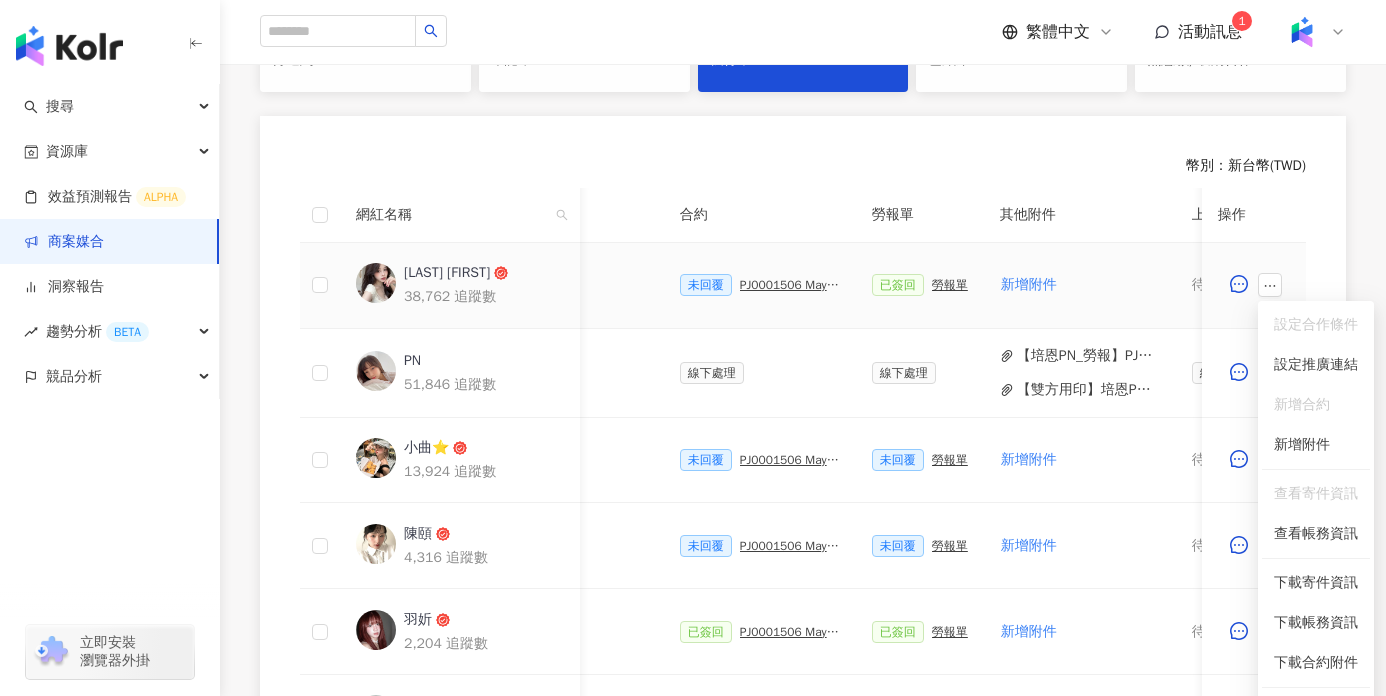 scroll, scrollTop: 0, scrollLeft: 679, axis: horizontal 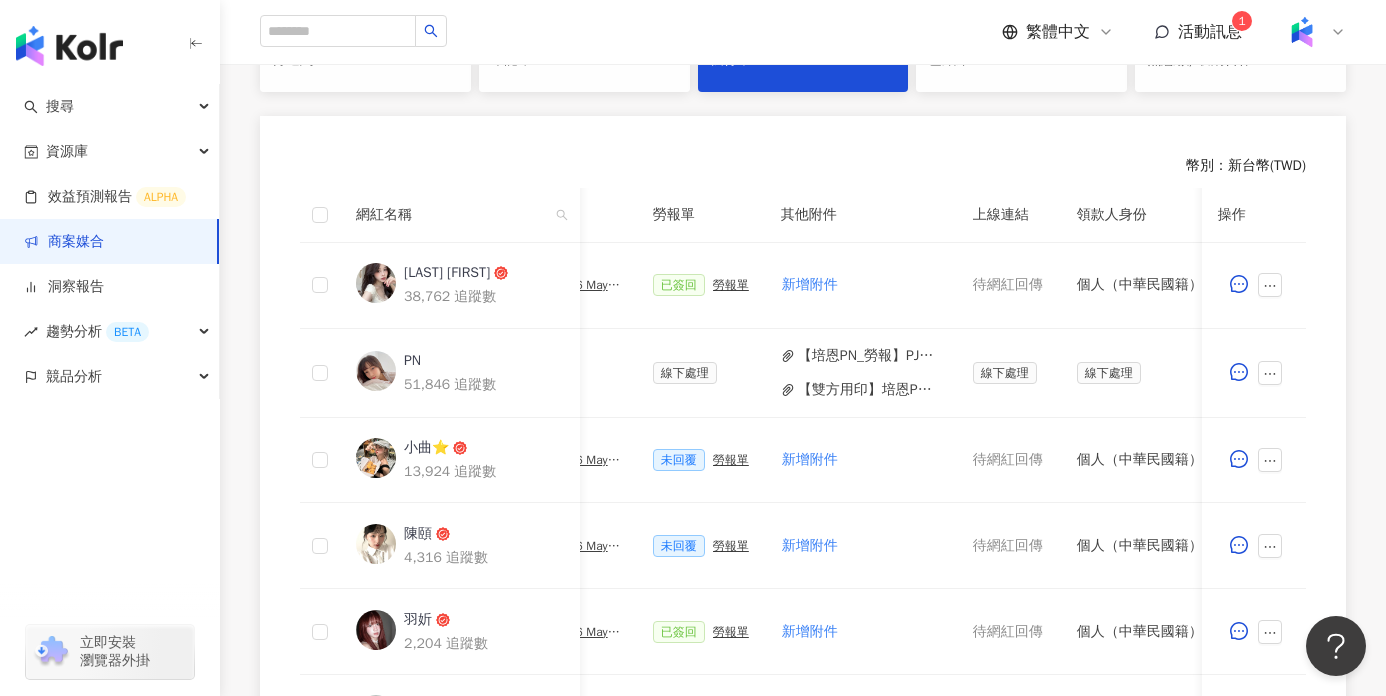 click on "幣別 ： 新台幣 ( TWD ) 網紅名稱 合作總酬勞 (含稅) 合作項目 推廣連結 合約 勞報單 其他附件 上線連結 領款人身份 備註 付款狀態 操作                           段禹彤 38,762 追蹤數 $6,000 Reels 1 則 ($ 6,000) 限時動態 1 則 ($ 0) 設定推廣連結 未回覆 PJ0001506 Maybelline_202506_超持久水光鎖吻唇釉新色_萊雅備忘錄 已簽回 勞報單 新增附件 待網紅回傳 個人（中華民國籍） 新增備註 處理中 預計付款 2025/09/10 PN 51,846 追蹤數 $2,800 貼文 1 則 ($ 2,800) 設定推廣連結 線下處理 線下處理 【培恩PN_勞報】PJ0001506 Maybelline_202506_超持久水光鎖吻唇釉新色(2).pdf 【雙方用印】培恩PN_PJ0001506 Maybelline_202506_超持久水光鎖吻唇釉新色.pdf 線下處理 線下處理 新增備註 待處理 小曲⭐️ 13,924 追蹤數 $2,800 貼文 1 則 ($ 2,800) 設定推廣連結 未回覆 未回覆 勞報單 新增附件 待網紅回傳 個人（中華民國籍） 1" at bounding box center (803, 654) 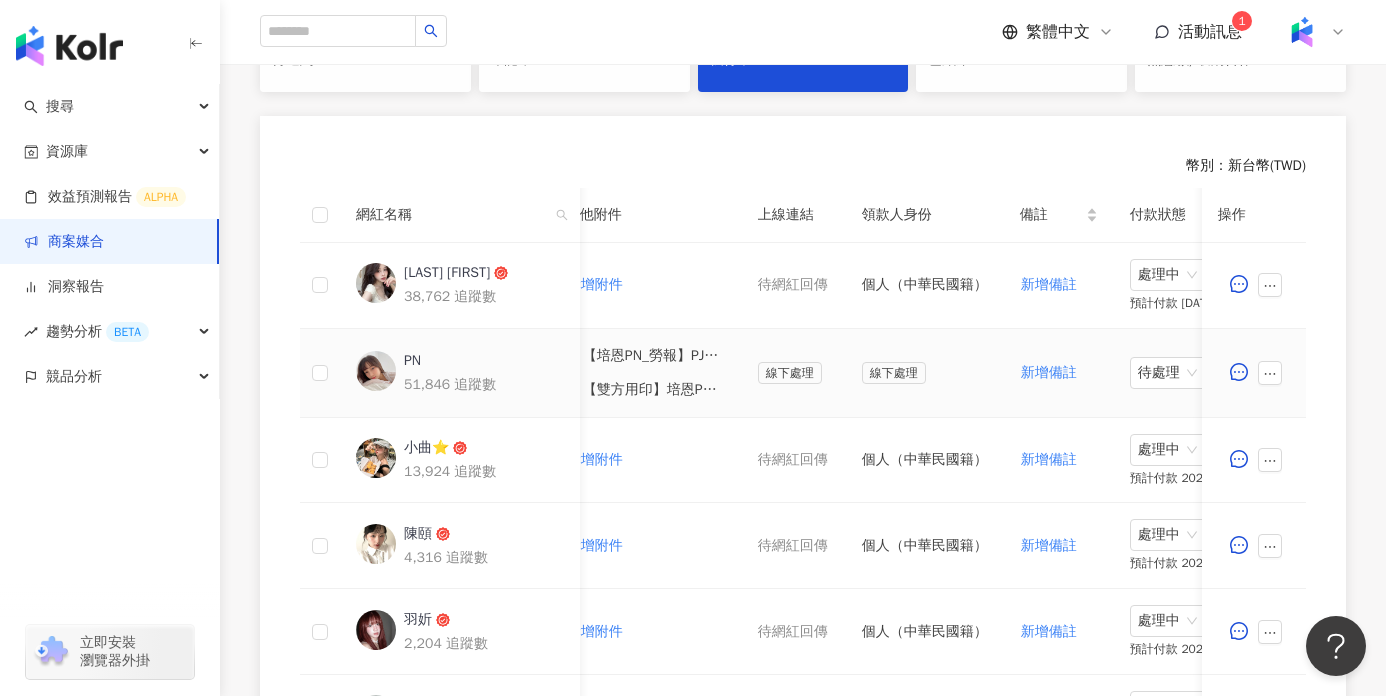 scroll, scrollTop: 0, scrollLeft: 1004, axis: horizontal 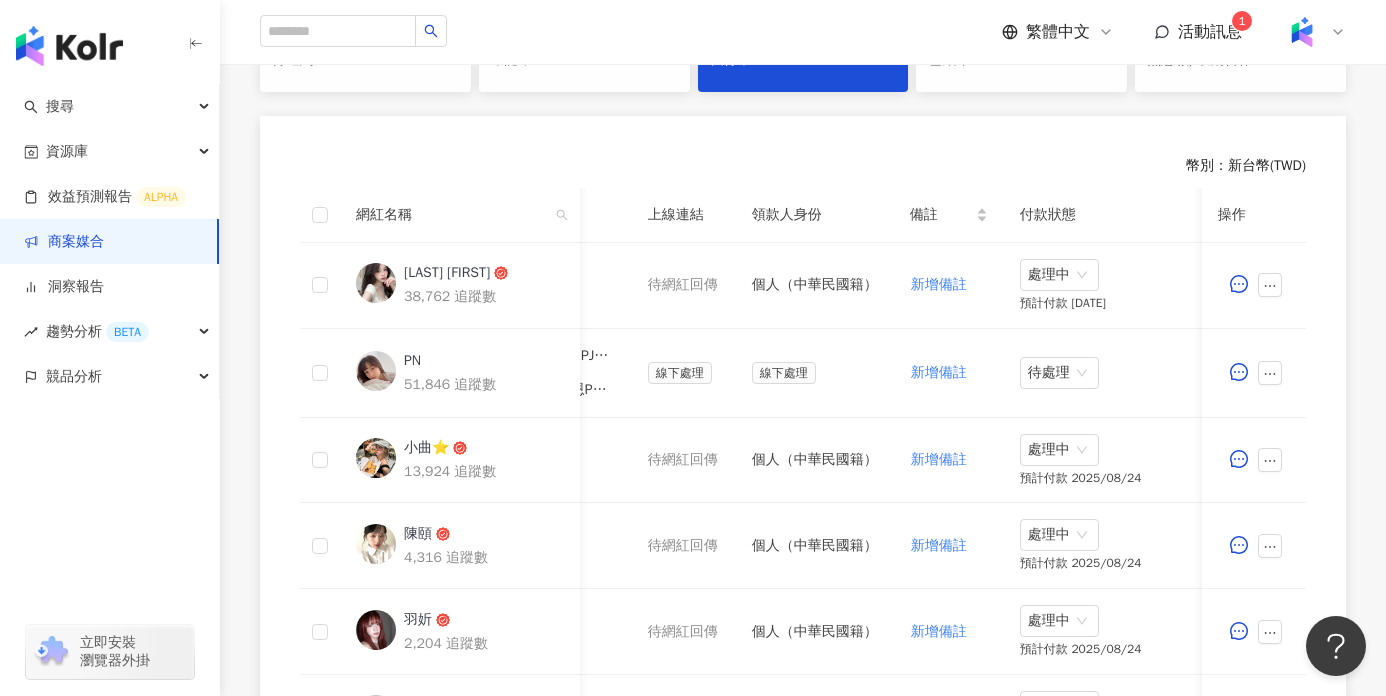 click on "活動訊息" at bounding box center (1210, 32) 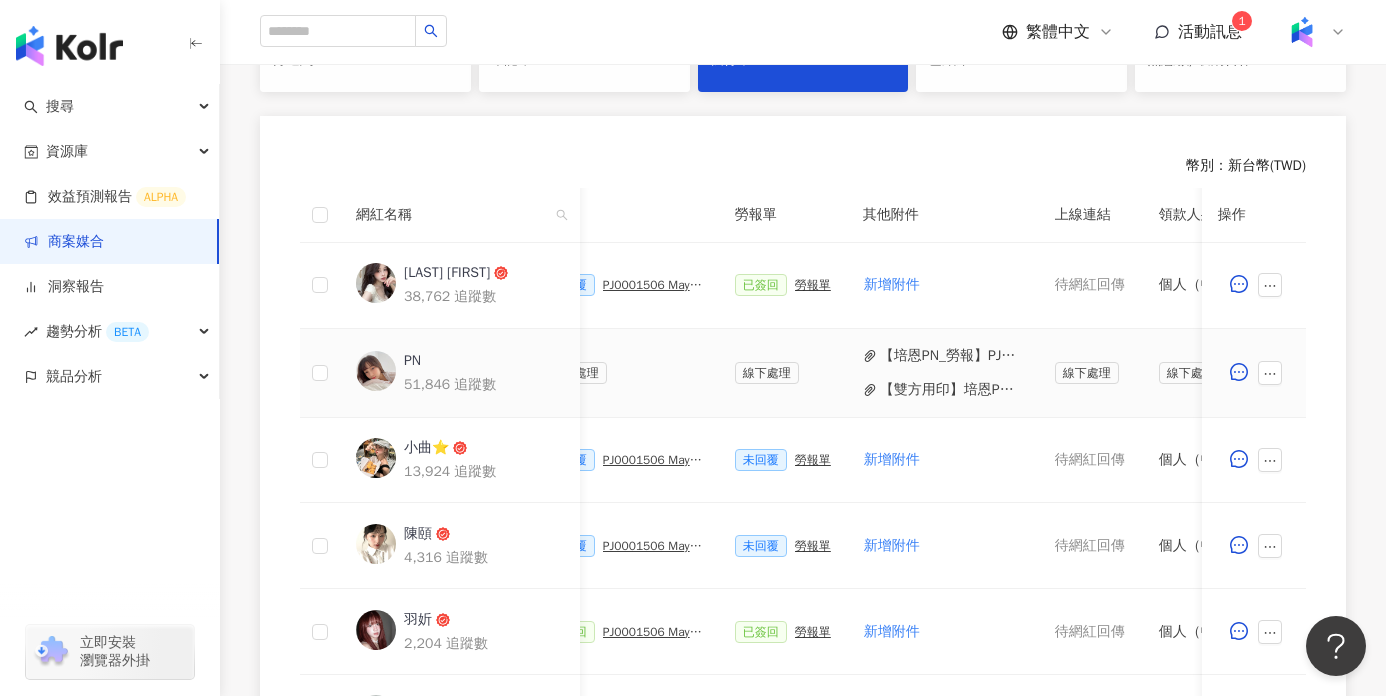 scroll, scrollTop: 0, scrollLeft: 537, axis: horizontal 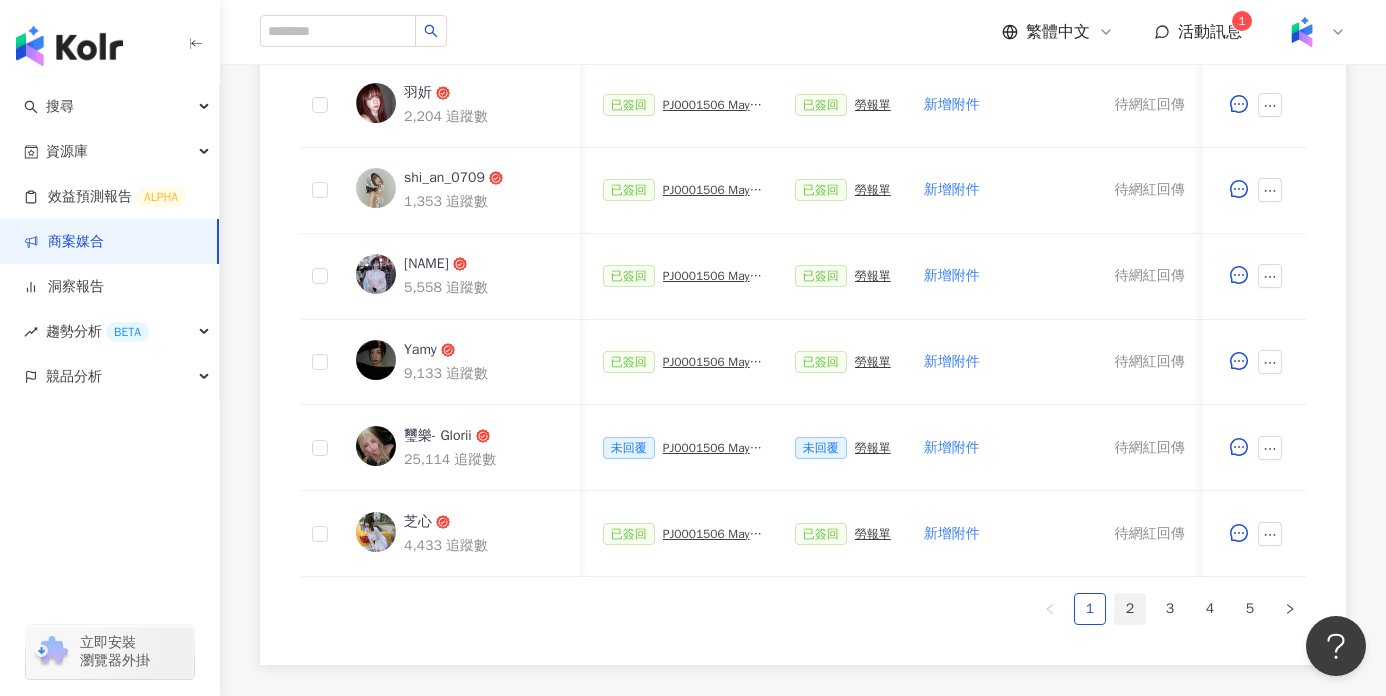click on "2" at bounding box center [1130, 609] 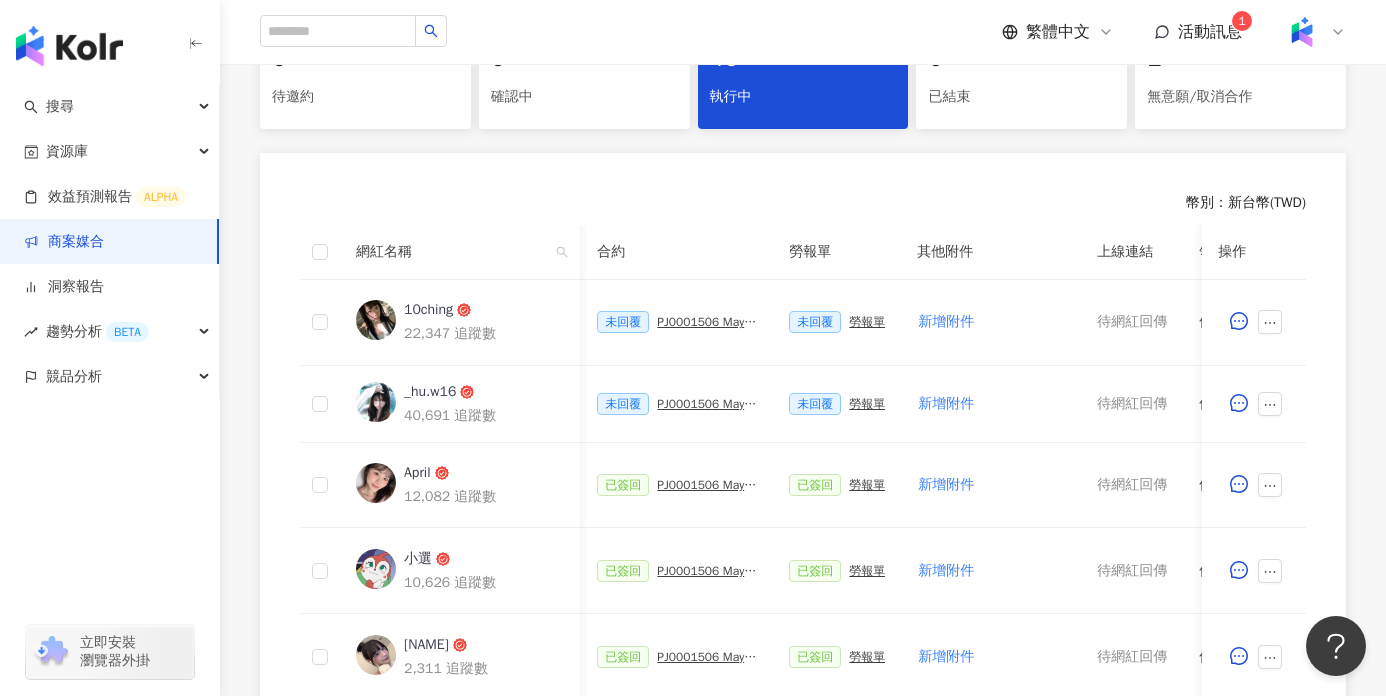 scroll, scrollTop: 370, scrollLeft: 0, axis: vertical 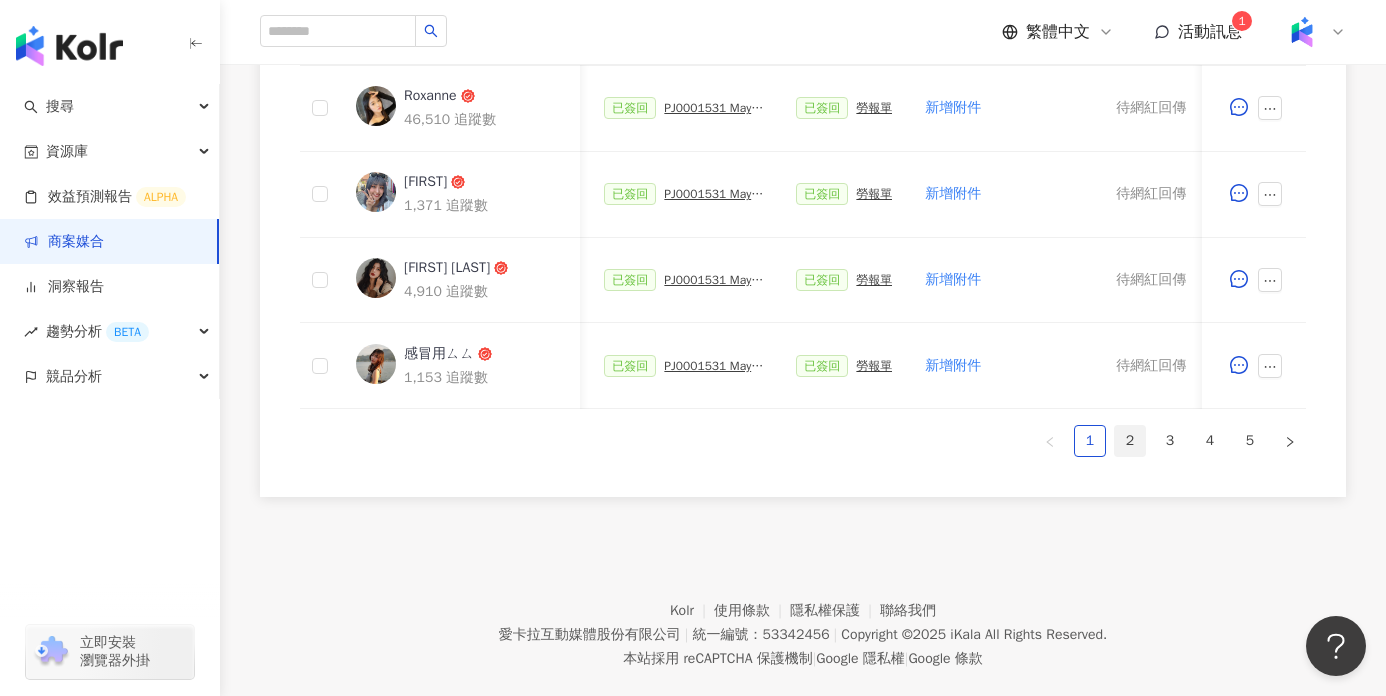 click on "2" at bounding box center (1130, 441) 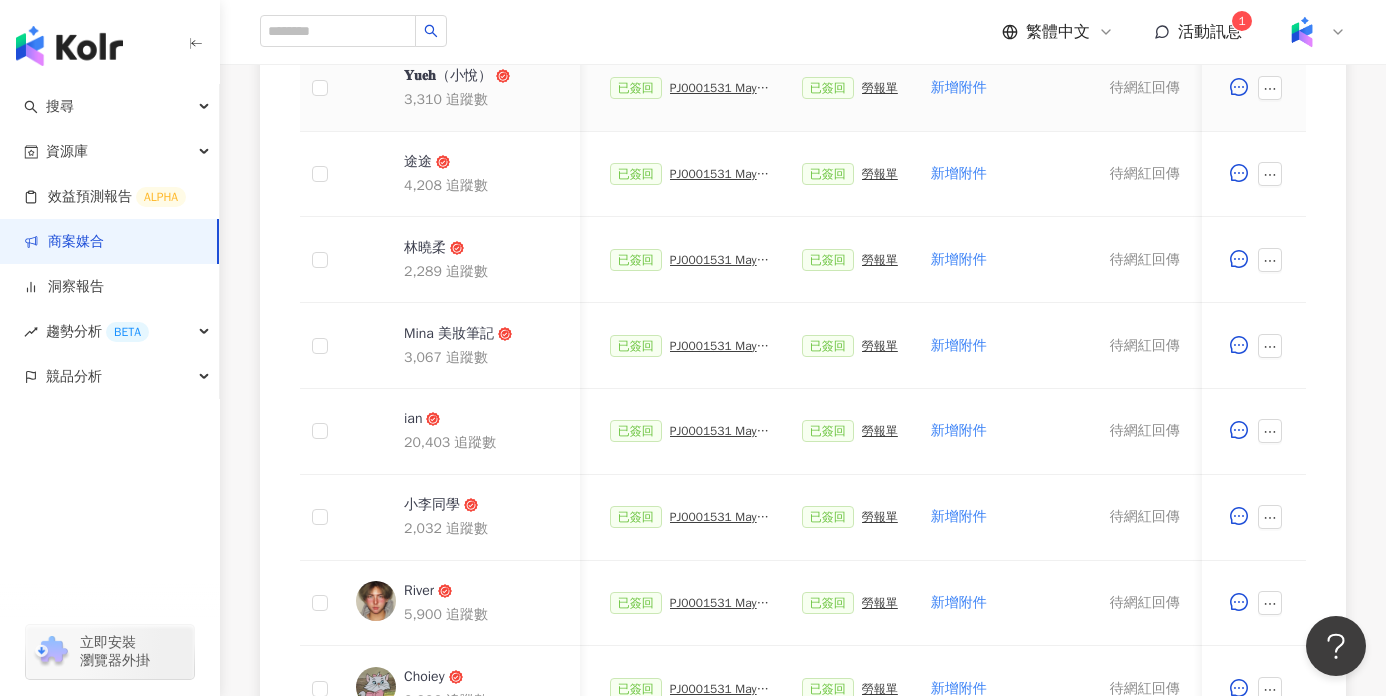 scroll, scrollTop: 1226, scrollLeft: 0, axis: vertical 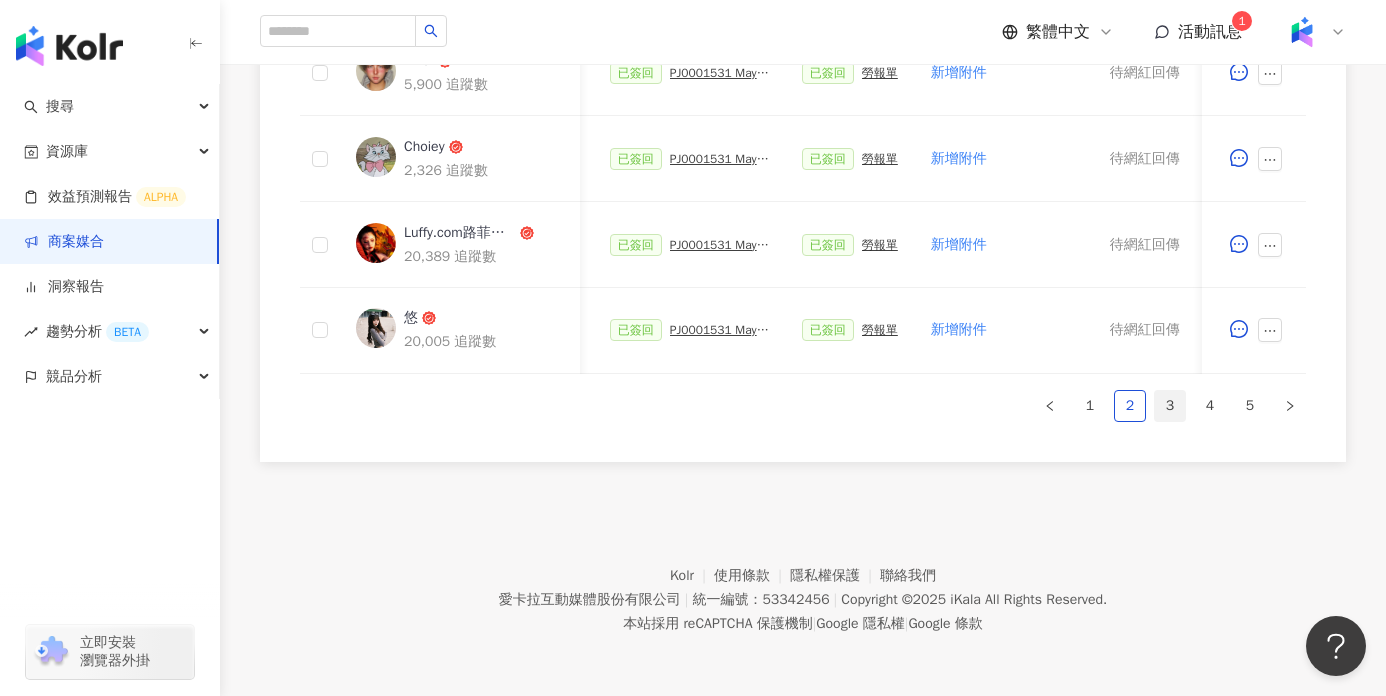 click on "3" at bounding box center (1170, 406) 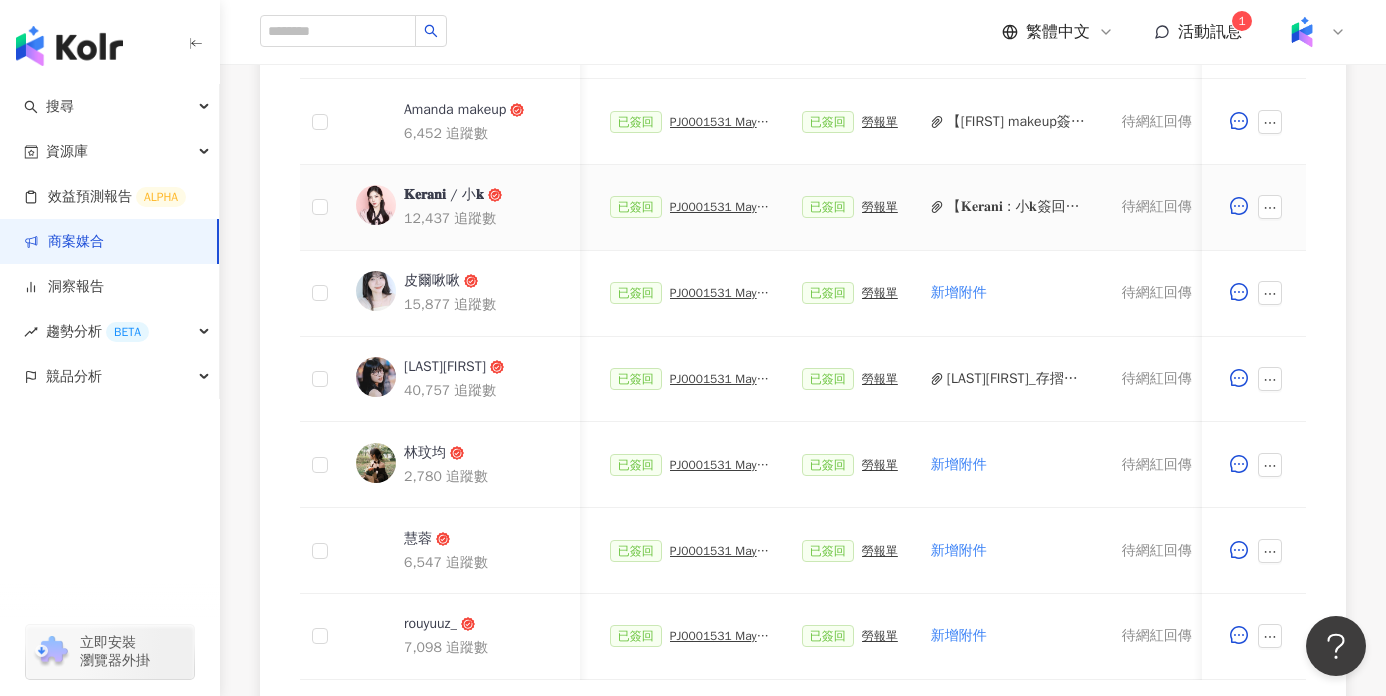 scroll, scrollTop: 802, scrollLeft: 0, axis: vertical 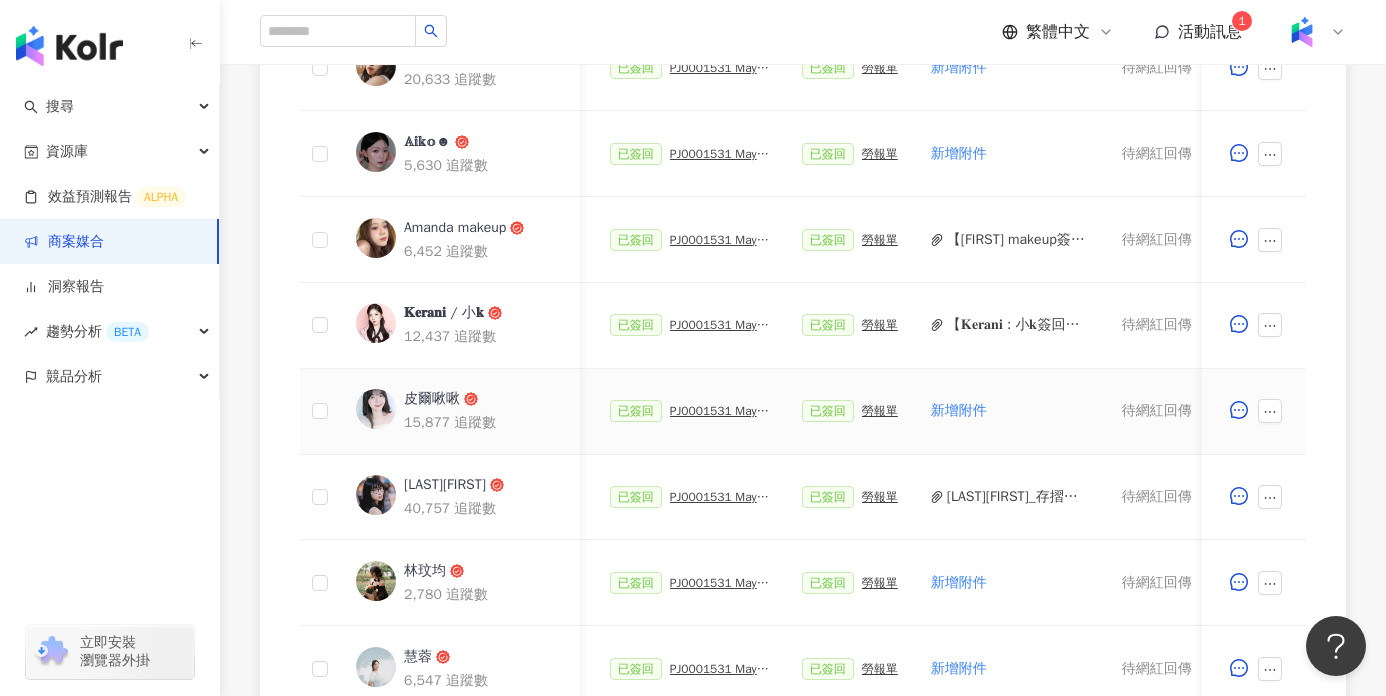 click on "PJ0001531 Maybelline_202506_FIT_ME_反孔特霧粉底_遮瑕_萊雅備忘錄" at bounding box center (720, 411) 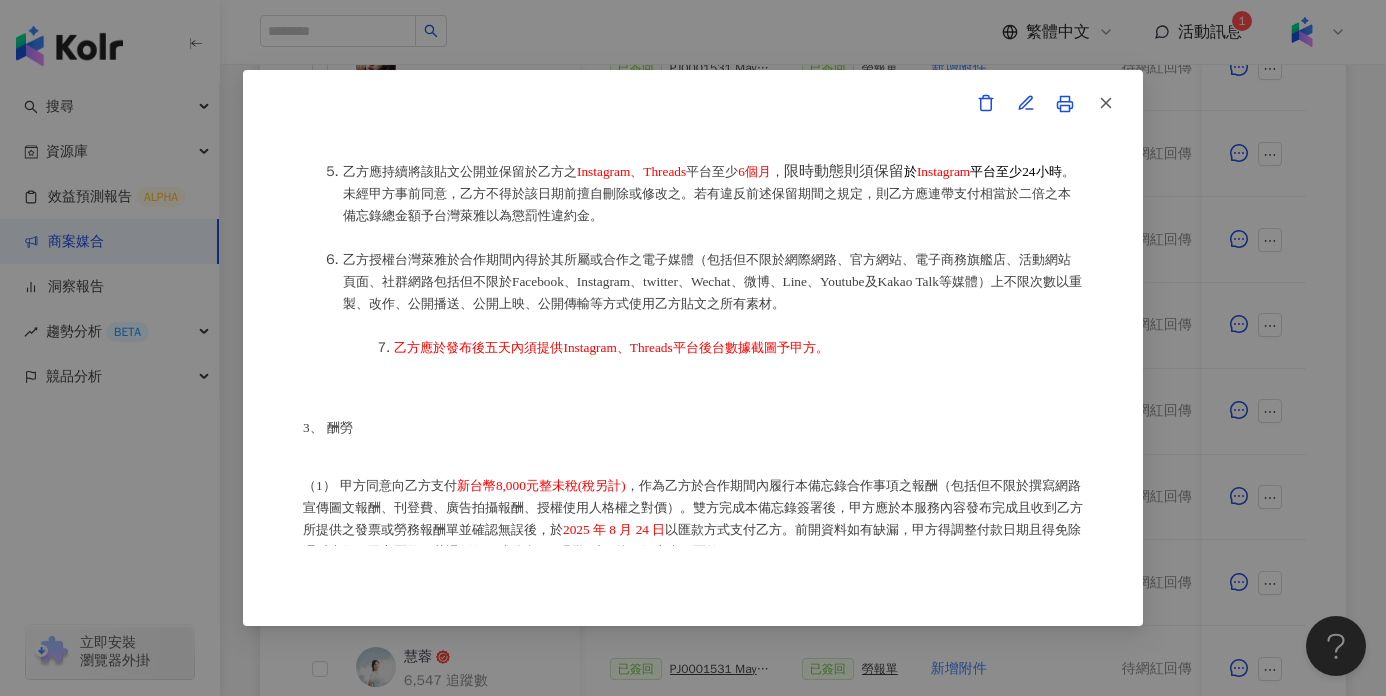 scroll, scrollTop: 1117, scrollLeft: 0, axis: vertical 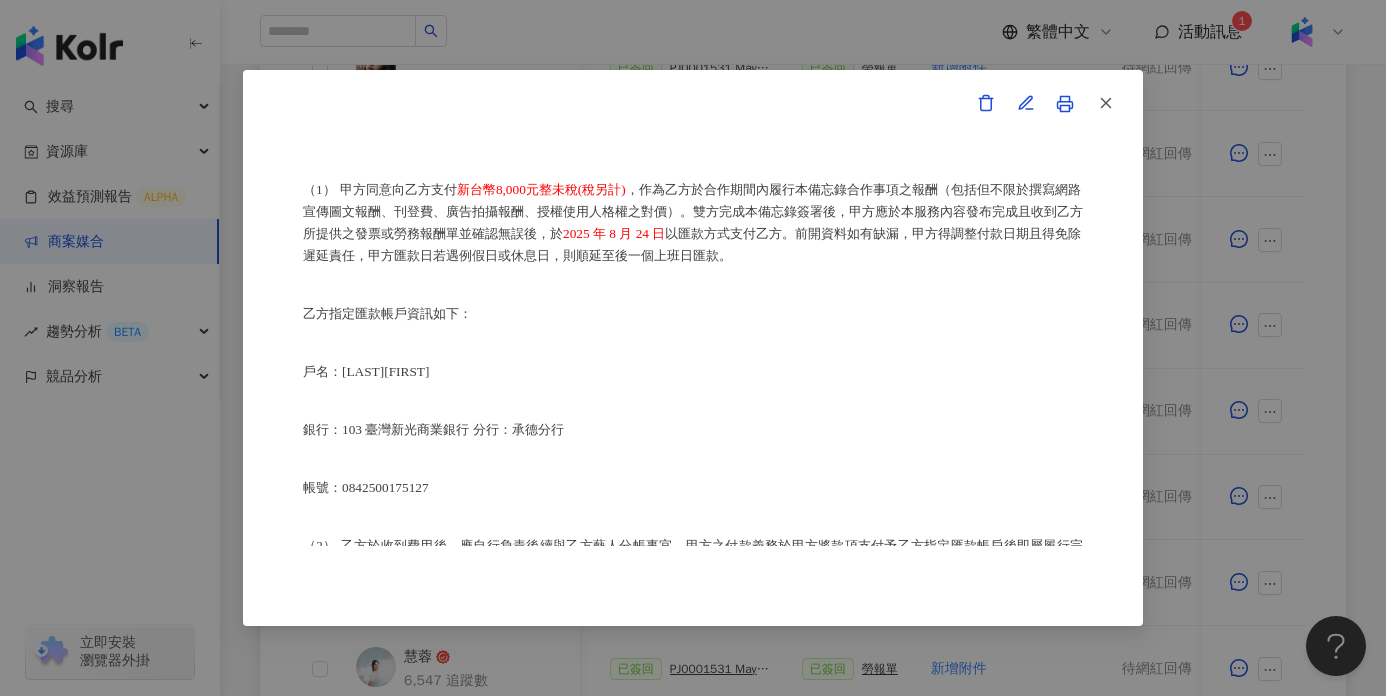 click on "合作備忘錄
甲方：愛卡拉互動媒體股份有限公司
乙方：[LAST][FIRST]
茲因甲方委託乙方[LAST][FIRST]進行台灣萊雅股份有限公司(以下簡稱台灣萊雅)旗下品牌 Maybelline 之 FIT ME 反孔特霧粉底、FIT ME 遮遮稱奇遮瑕膏、超持久極細雙效定妝噴霧 產品網路宣傳(下簡稱本合作)，甲方及乙方（以下合稱「雙方」）約定之事項如下：
1、   合作期間： 自西元(下同) 2025年 6 月 3 日至 2025 年 8 月 31 日止 。
2、   雙方就本合作內容如下：
（1）   乙方承諾提供本服務內容如下：
乙方應於 2025 年 6 月 13 日至 2025 年 7 月 31 日間 或於甲方所指定之時間，完成台灣萊雅品牌產品之圖文撰寫或影音拍攝(以下簡稱貼文)，並公開發布至乙方下列之社群媒體進行網路推廣宣傳： Instagram平台 (網址：https://www.instagram.com/ju07244/)，Reels一則＋限時動態一則(不過稿)。
［50］字" at bounding box center [693, 348] 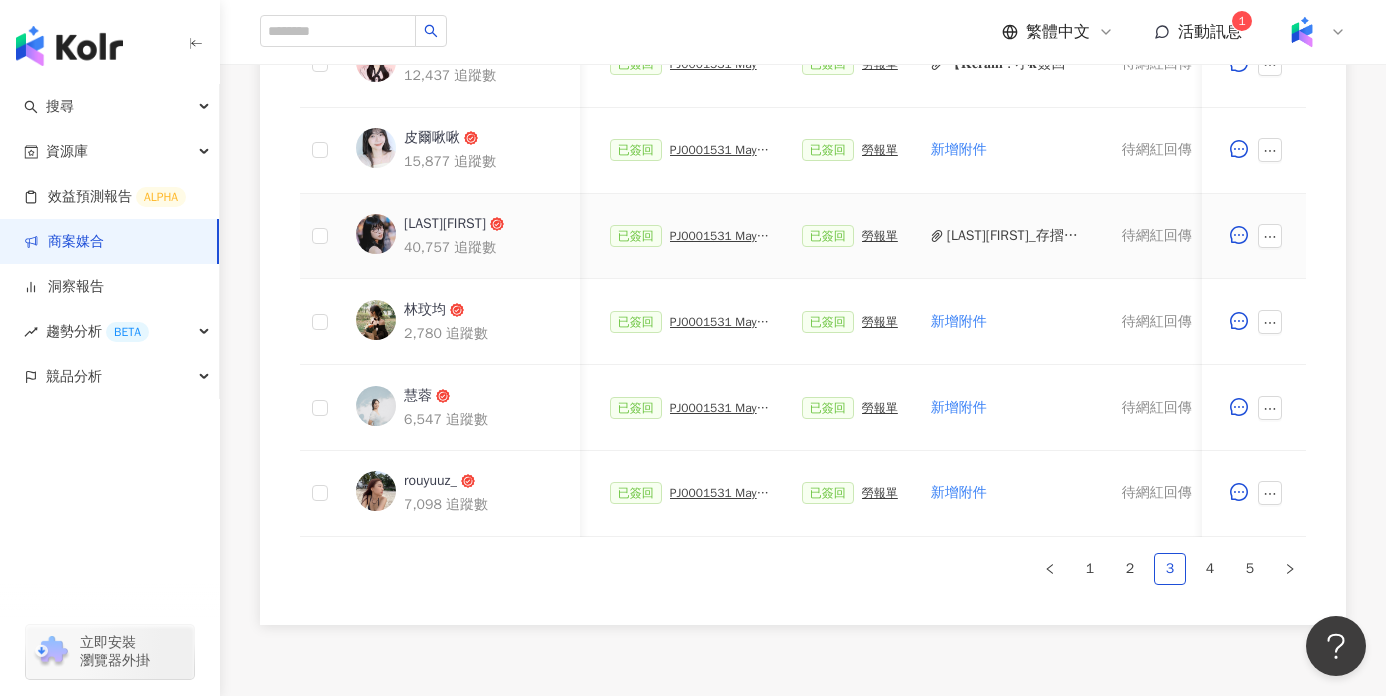 scroll, scrollTop: 1133, scrollLeft: 0, axis: vertical 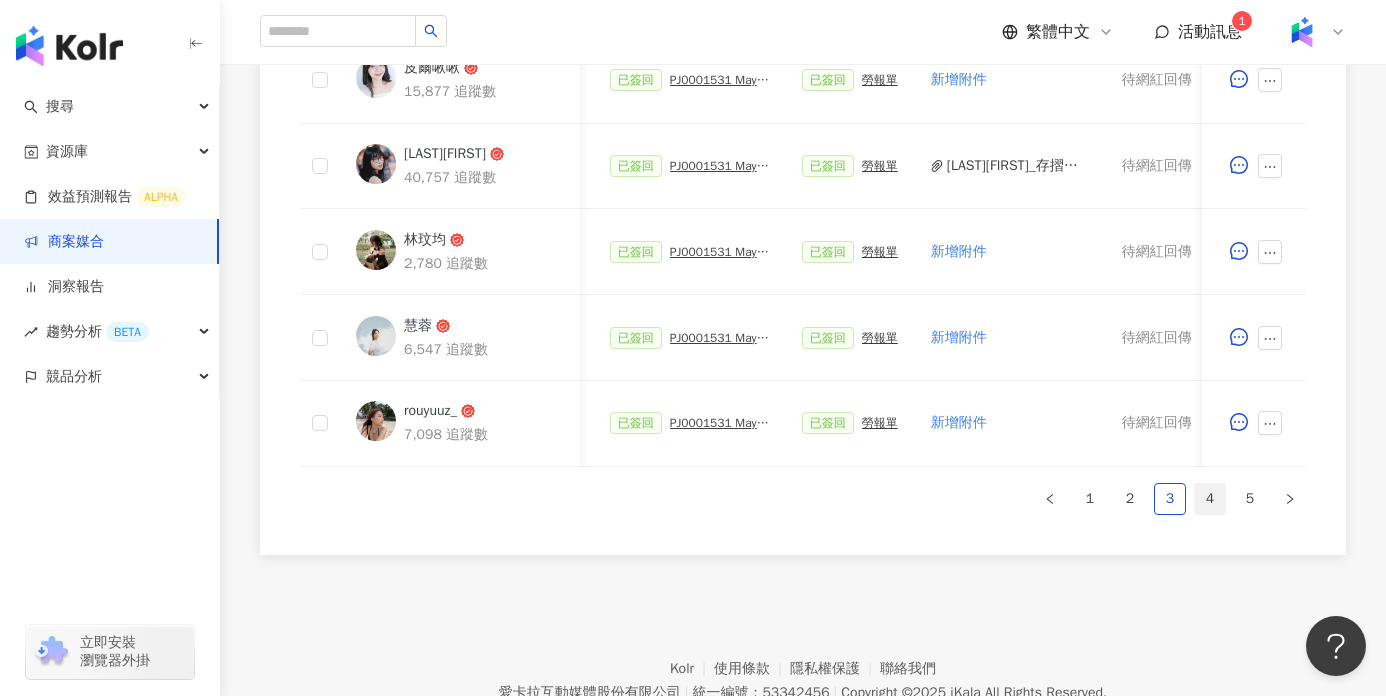 click on "4" at bounding box center (1210, 499) 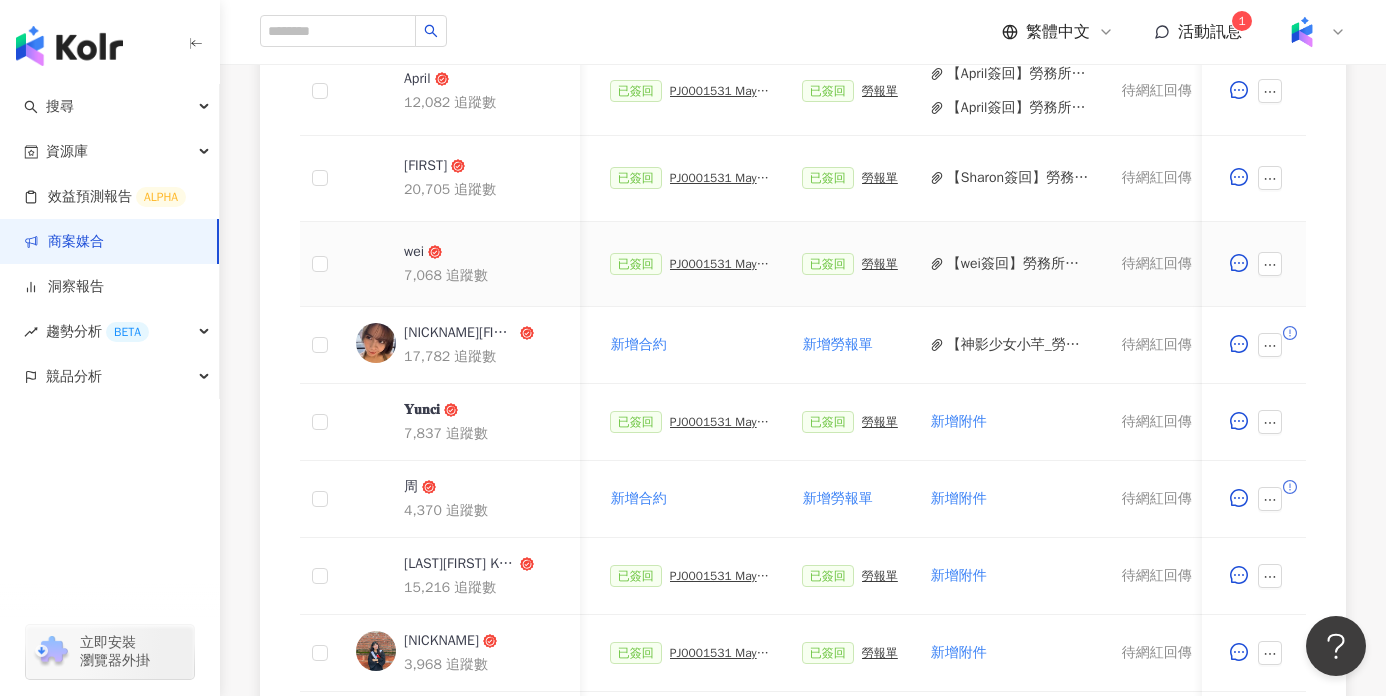 scroll, scrollTop: 899, scrollLeft: 0, axis: vertical 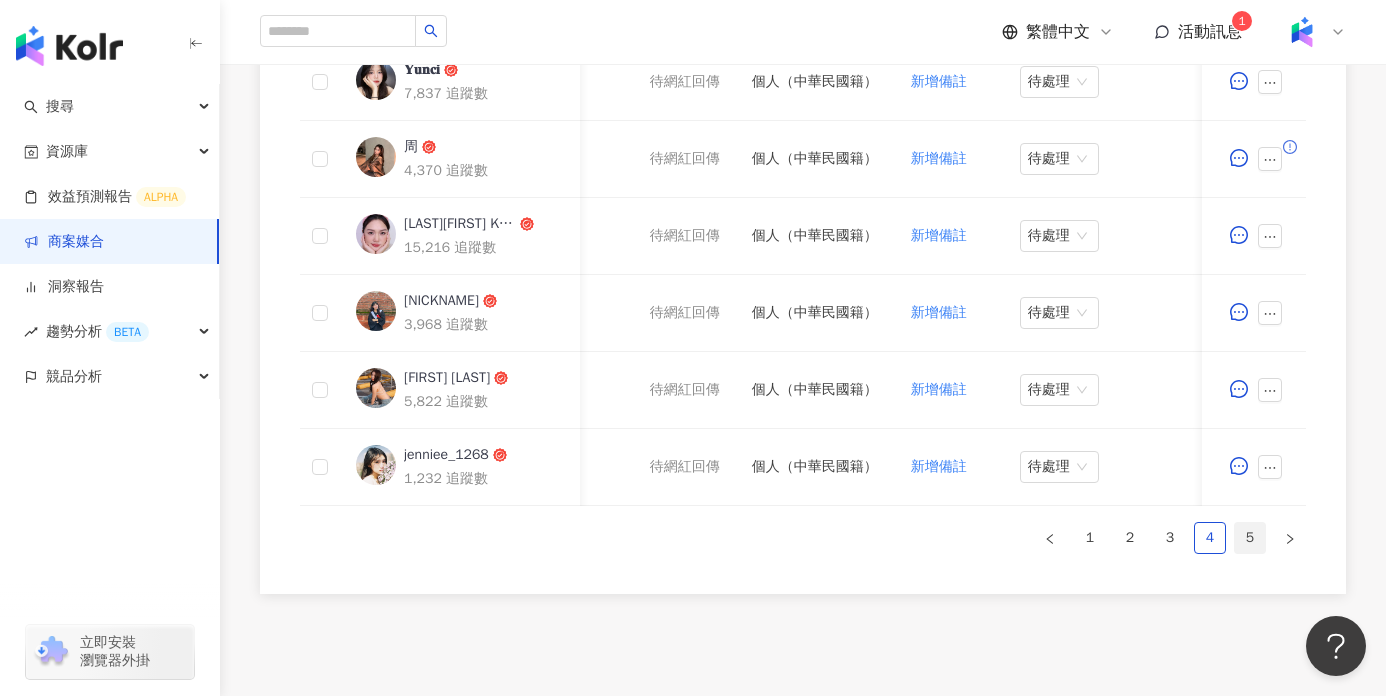 click on "5" at bounding box center [1250, 538] 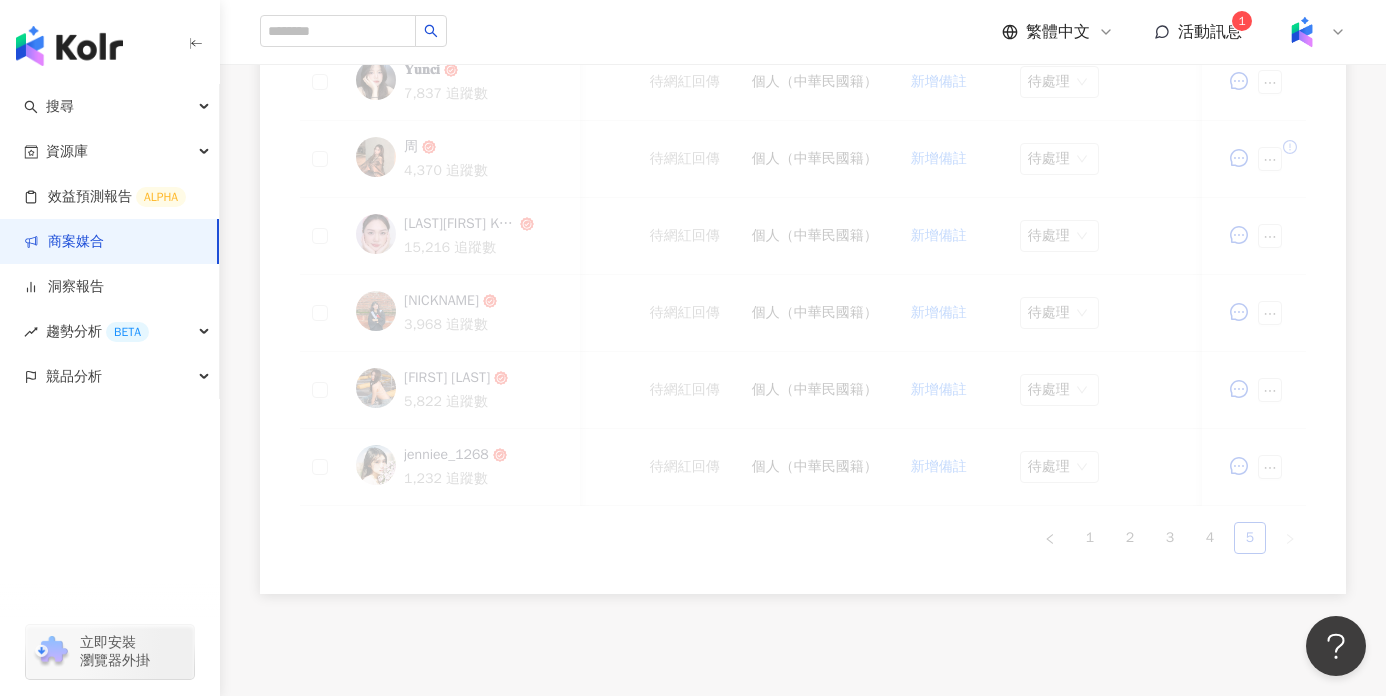scroll, scrollTop: 753, scrollLeft: 0, axis: vertical 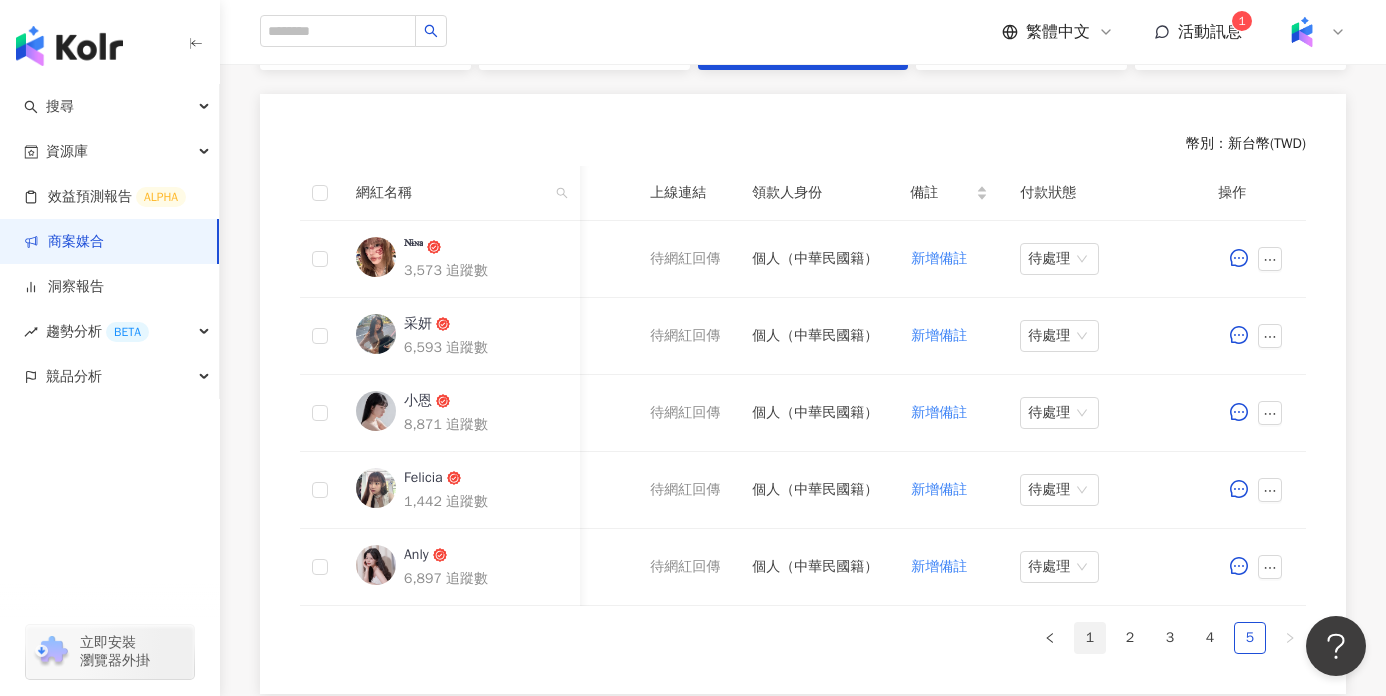 click on "1" at bounding box center (1090, 638) 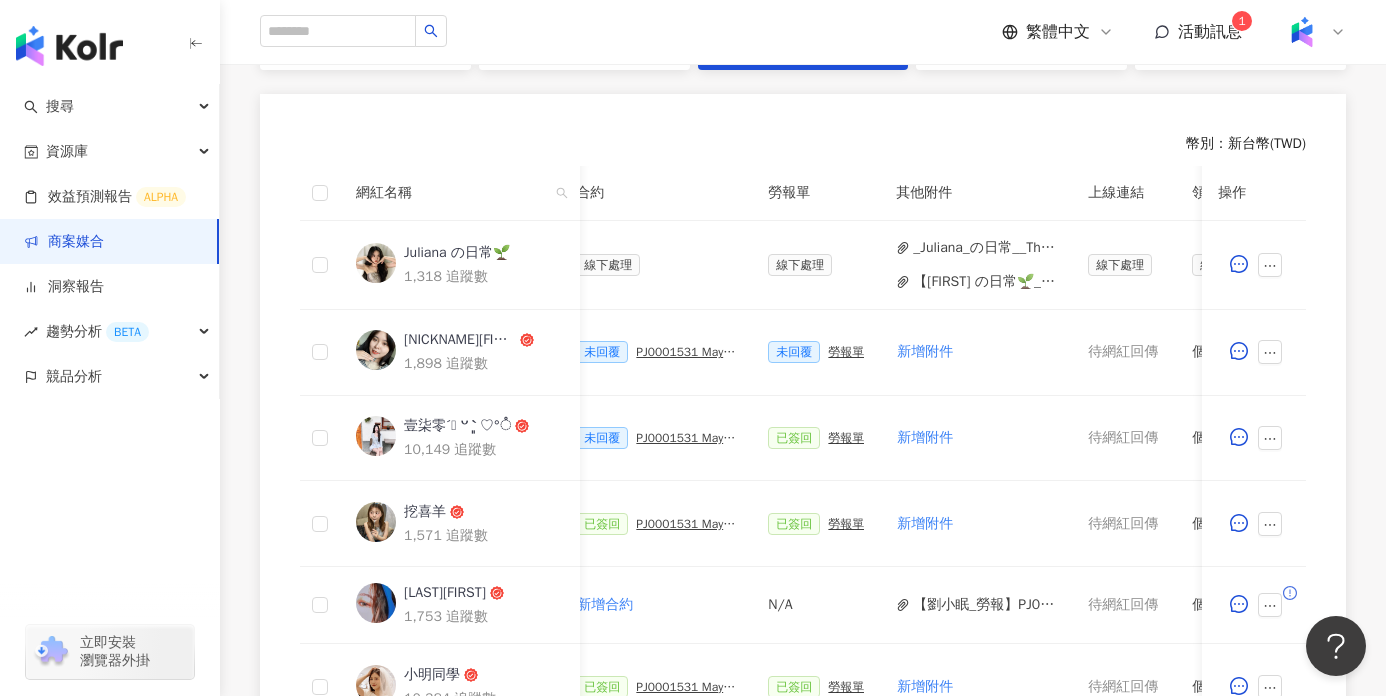 scroll, scrollTop: 0, scrollLeft: 518, axis: horizontal 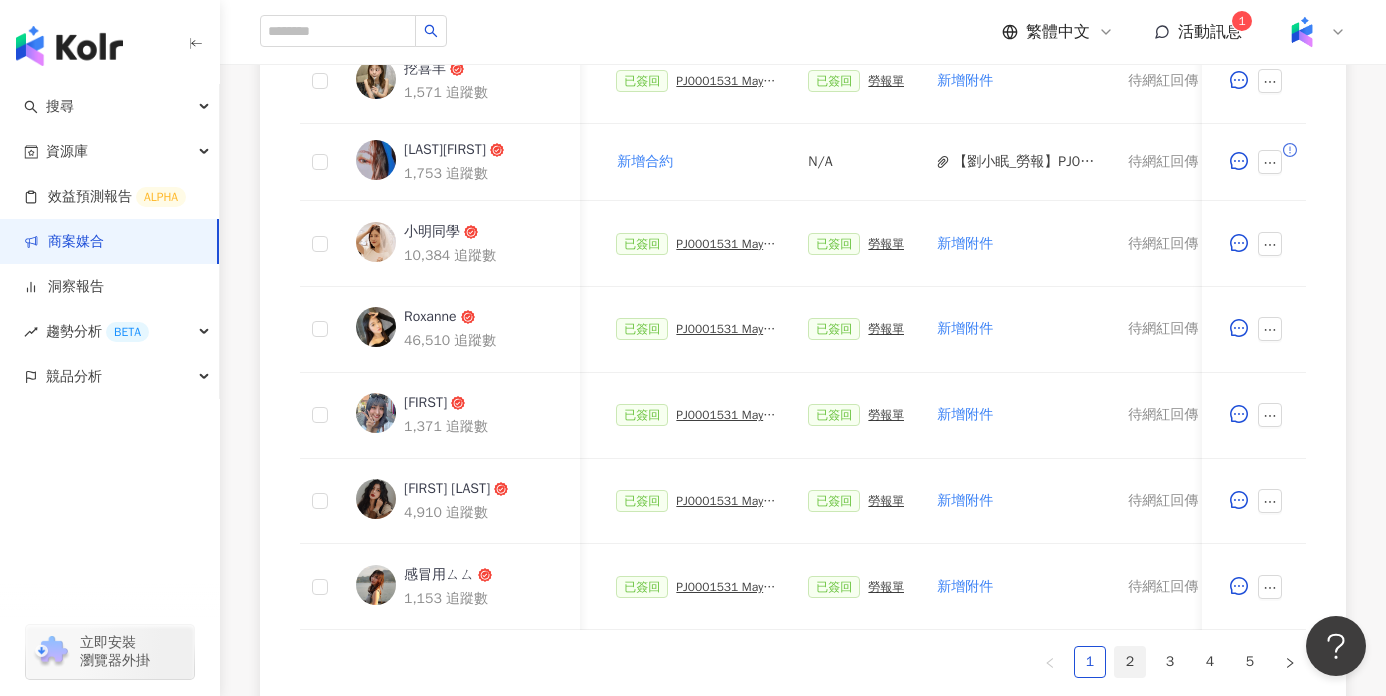 click on "2" at bounding box center [1130, 662] 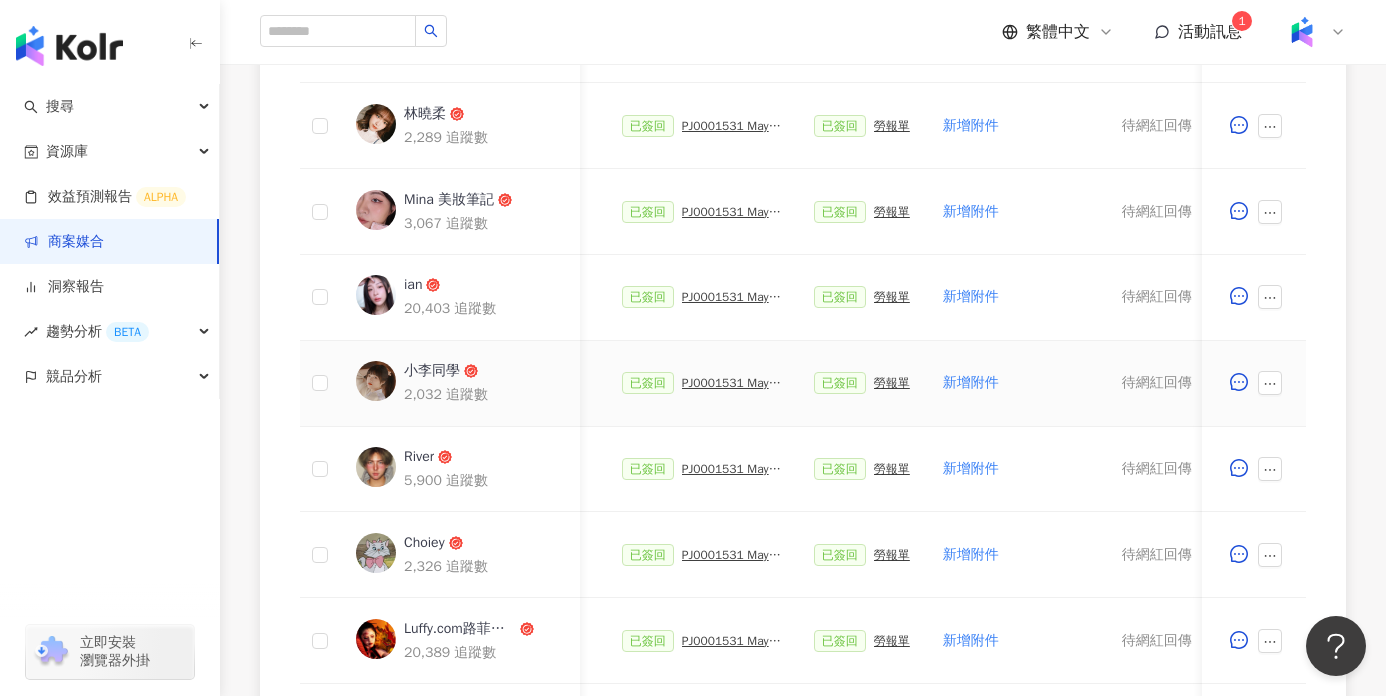 scroll, scrollTop: 800, scrollLeft: 0, axis: vertical 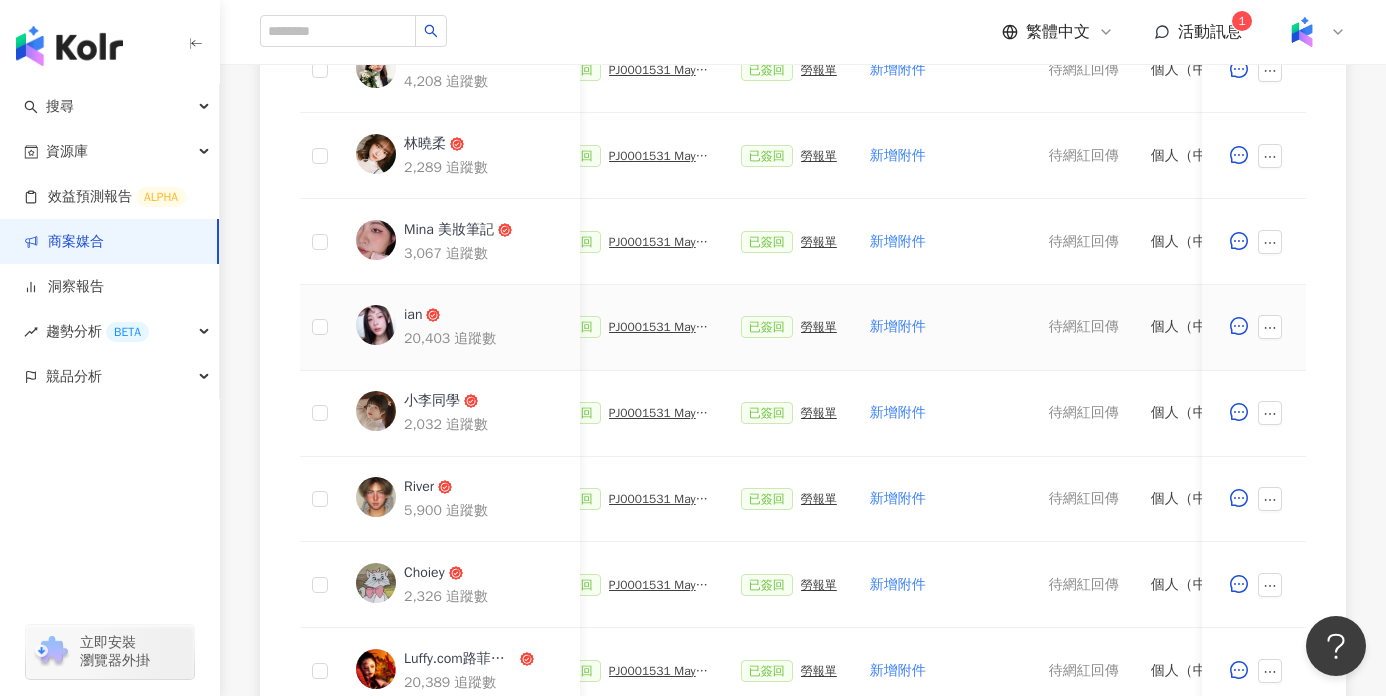 click on "PJ0001531 Maybelline_202506_FIT_ME_反孔特霧粉底_遮瑕_萊雅備忘錄" at bounding box center [659, 327] 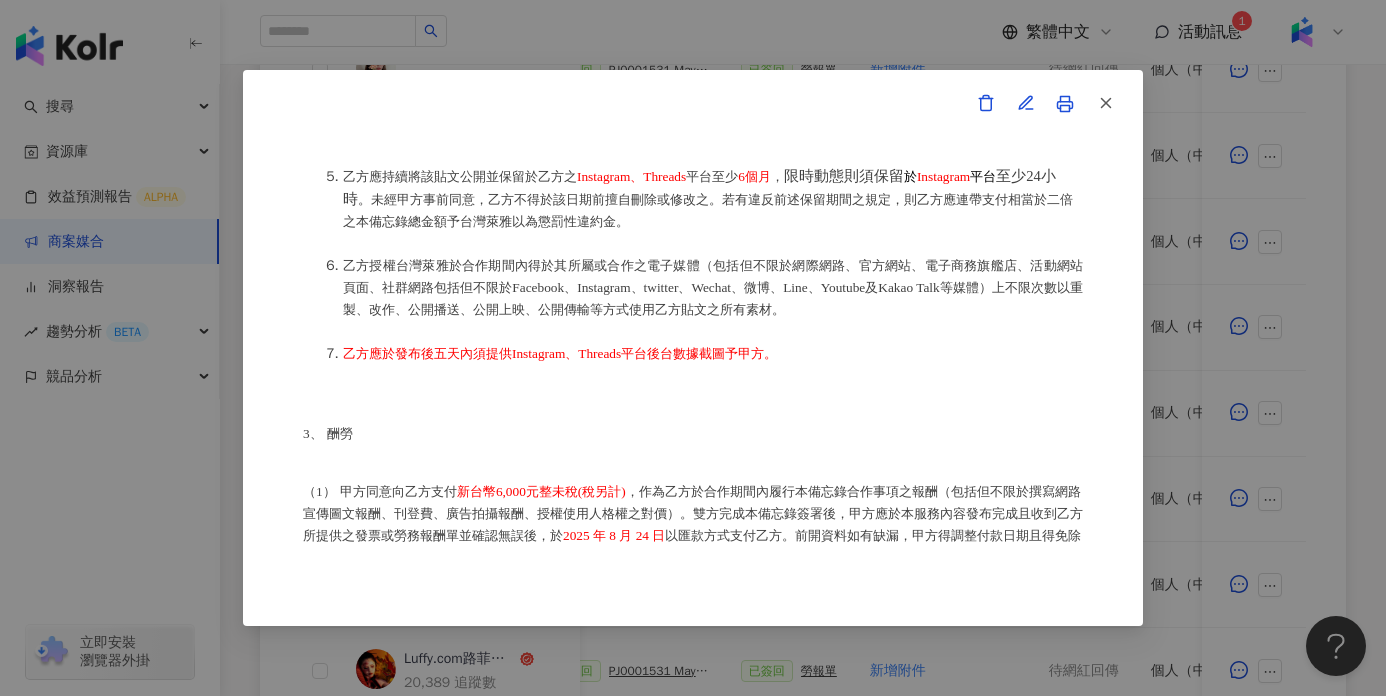 scroll, scrollTop: 984, scrollLeft: 0, axis: vertical 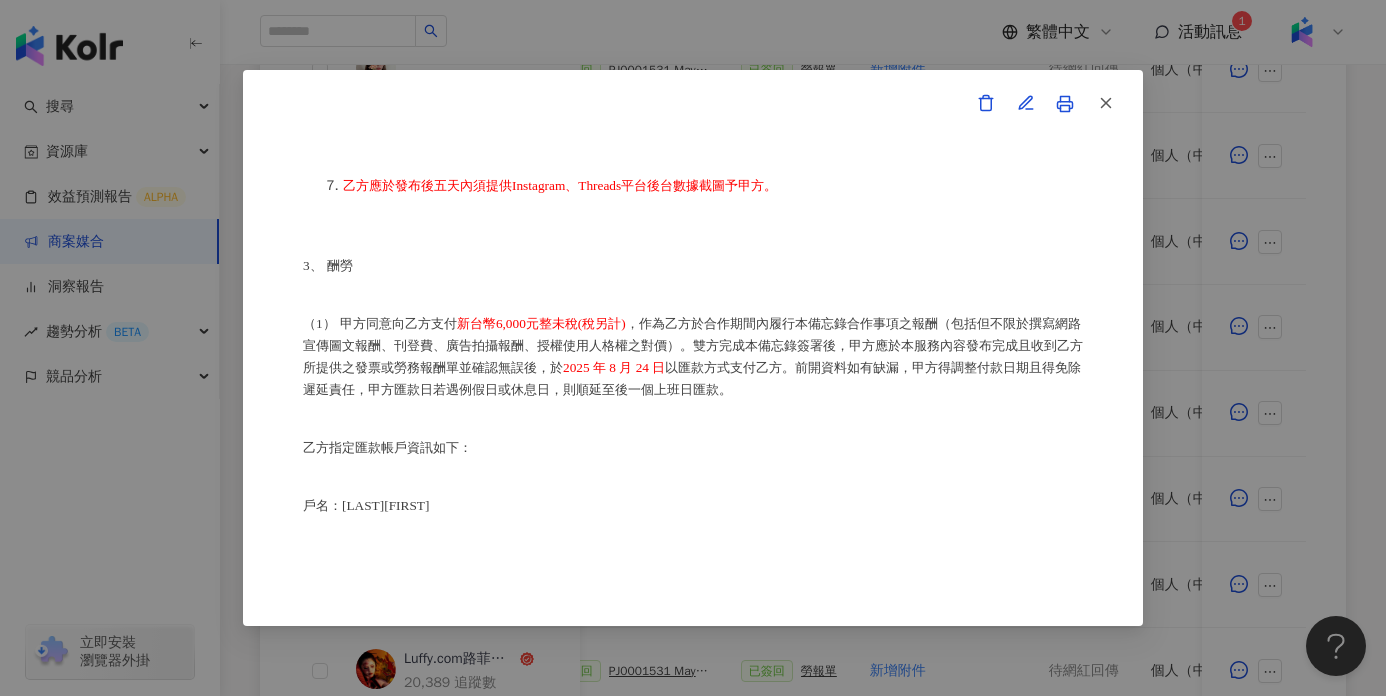 click on "合作備忘錄
甲方：愛卡拉互動媒體股份有限公司
乙方：[LAST][FIRST]
茲因甲方委託乙方[LAST][FIRST]進行台灣萊雅股份有限公司(以下簡稱台灣萊雅)旗下品牌 Maybelline 之 FIT ME 反孔特霧粉底、FIT ME 遮遮稱奇遮瑕膏、超持久極細雙效定妝噴霧 產品網路宣傳(下簡稱本合作)，甲方及乙方（以下合稱「雙方」）約定之事項如下：
1、   合作期間： 自西元(下同) 2025年 6 月 12 日至 2025 年 8 月 31 日止 。
2、   雙方就本合作內容如下：
（1）   乙方承諾提供本服務內容如下：
乙方應於 2025 年 6 月 13 日至 2025 年 7 月 31 日間 或於甲方所指定之時間，完成台灣萊雅品牌產品之圖文撰寫或影音拍攝(以下簡稱貼文)，並公開發布至乙方下列之社群媒體進行網路推廣宣傳： Instagram平台 (網址：https://www.instagram.com/ianthe.c/)，Reels一則＋限時動態一則(不過稿)。" at bounding box center (693, 348) 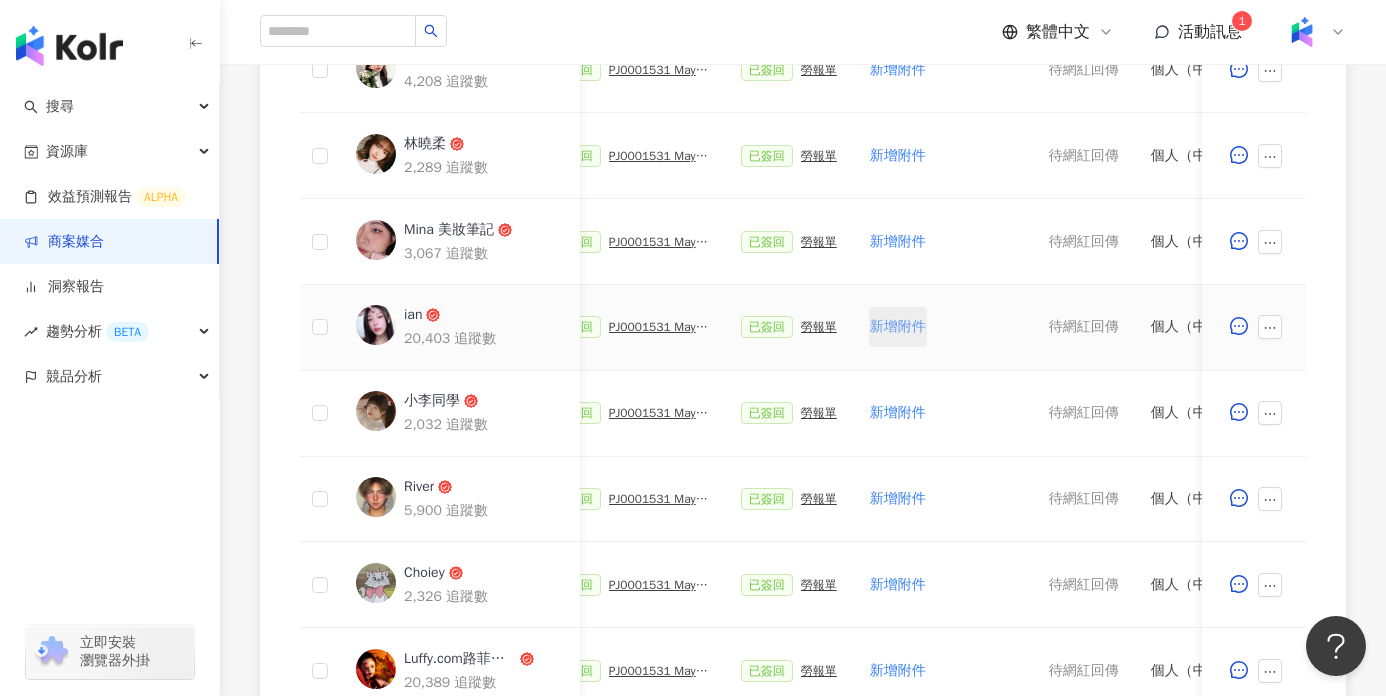 click on "新增附件" at bounding box center (898, 327) 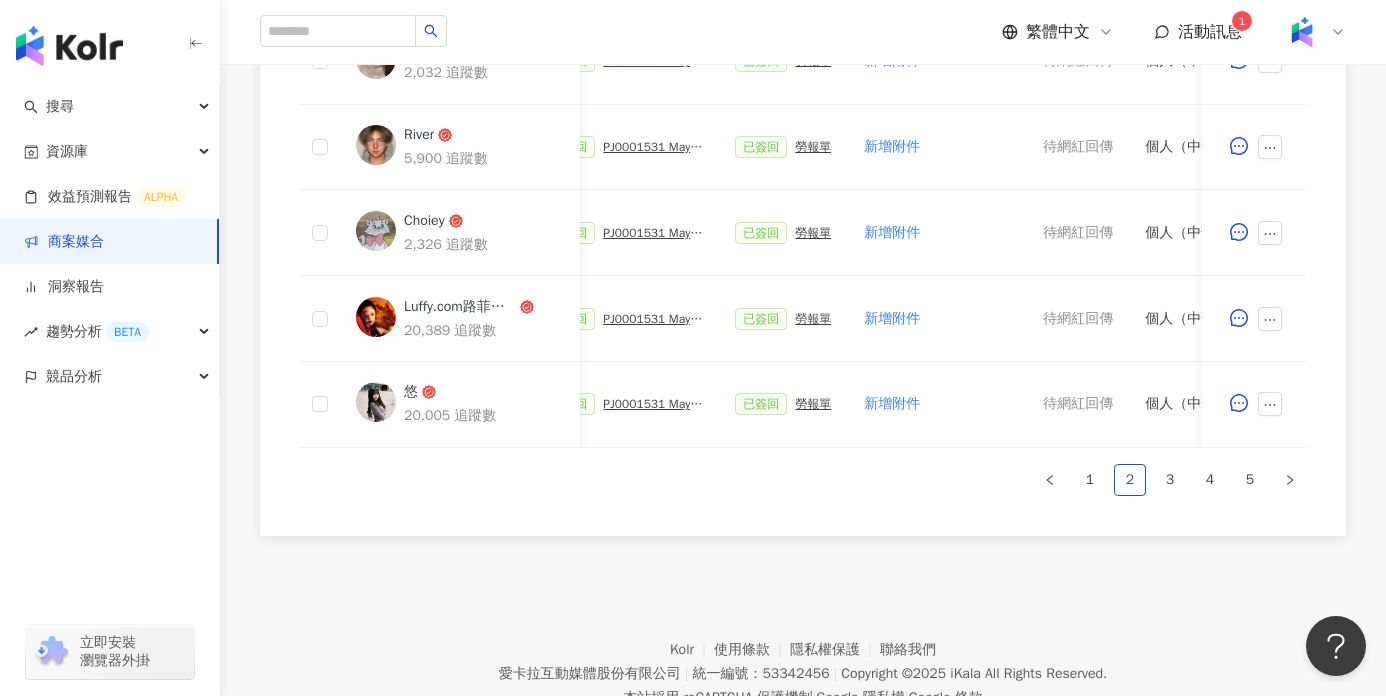 scroll, scrollTop: 1226, scrollLeft: 0, axis: vertical 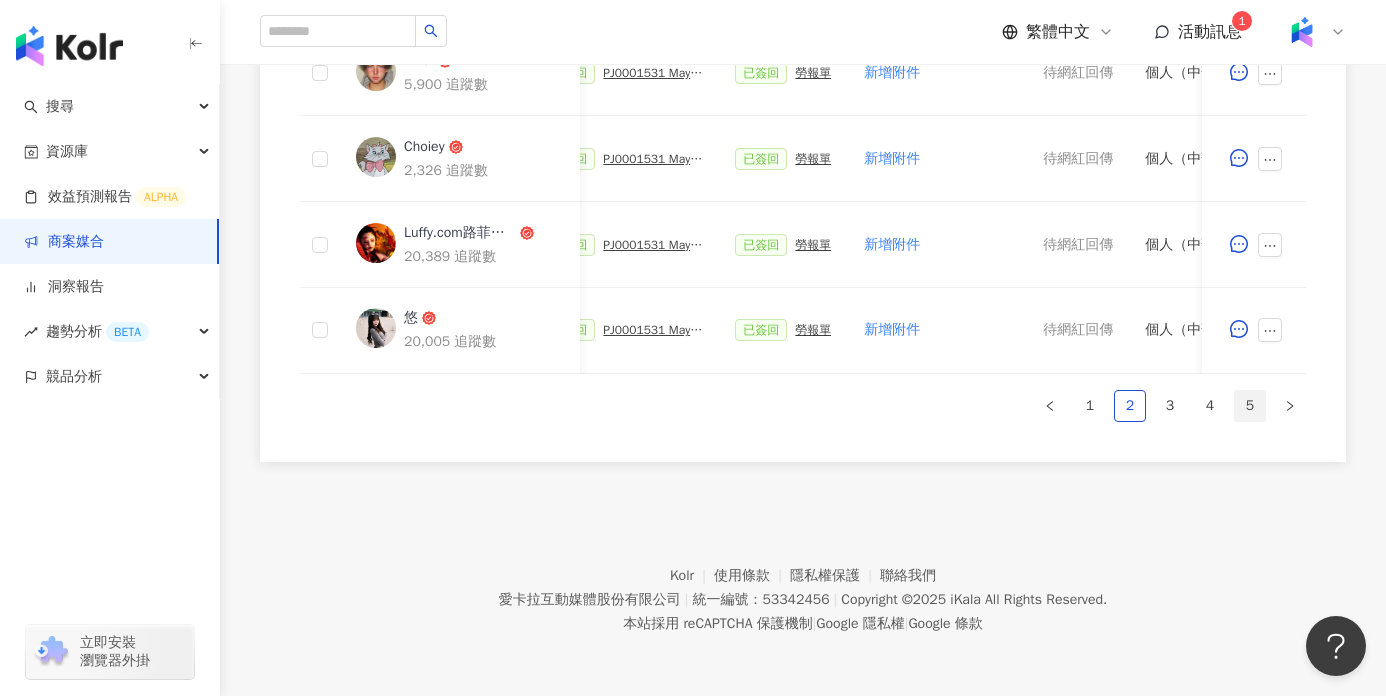 click on "5" at bounding box center (1250, 406) 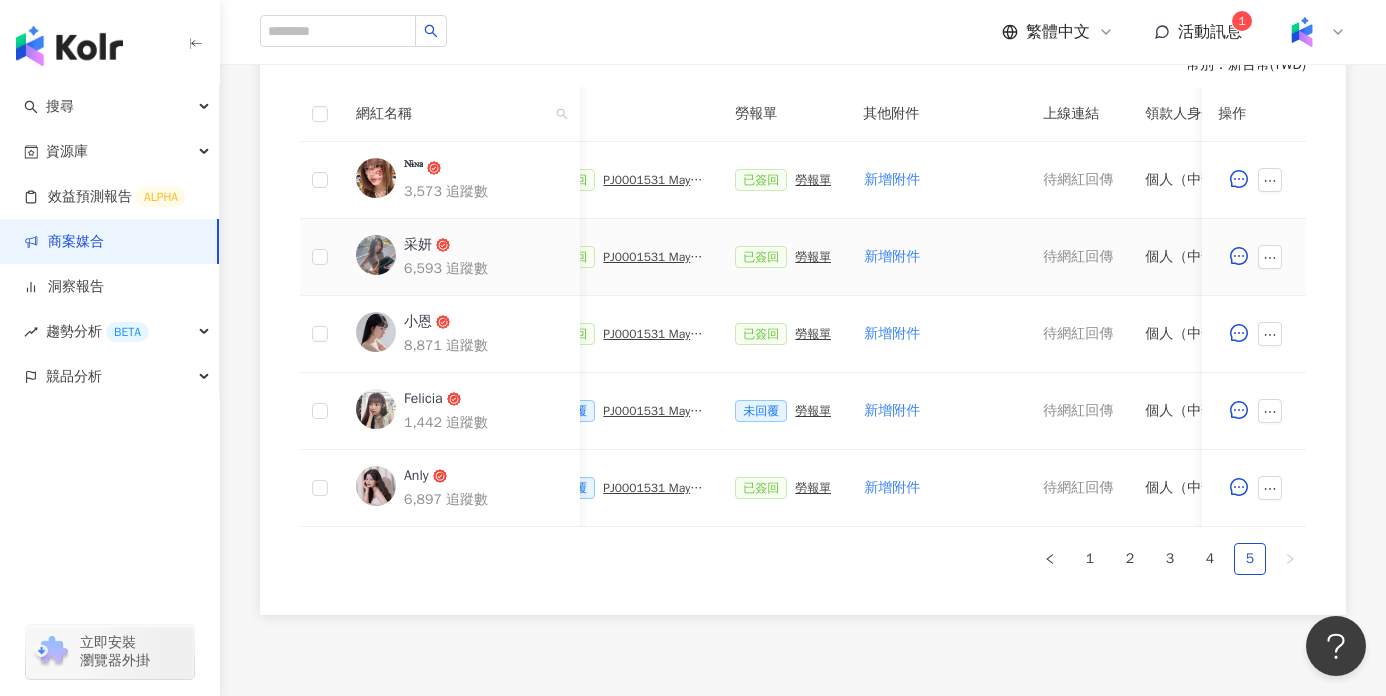 scroll, scrollTop: 753, scrollLeft: 0, axis: vertical 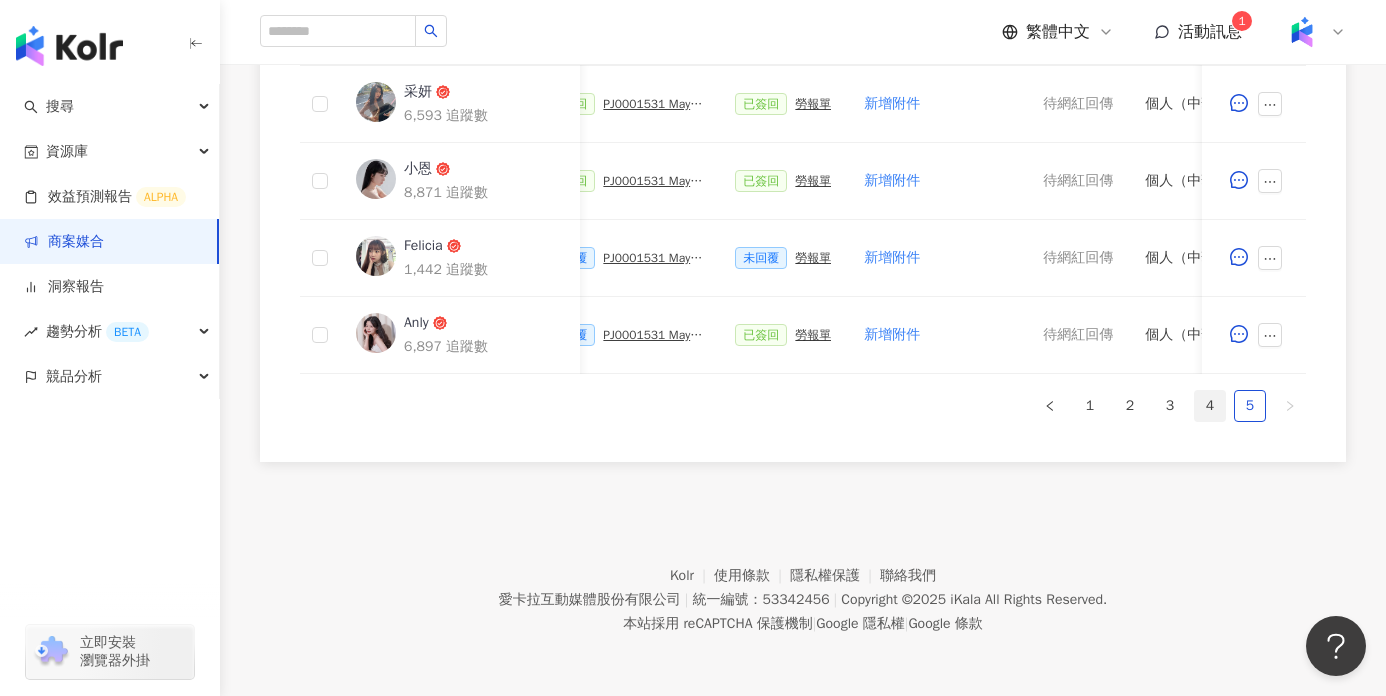click on "4" at bounding box center [1210, 406] 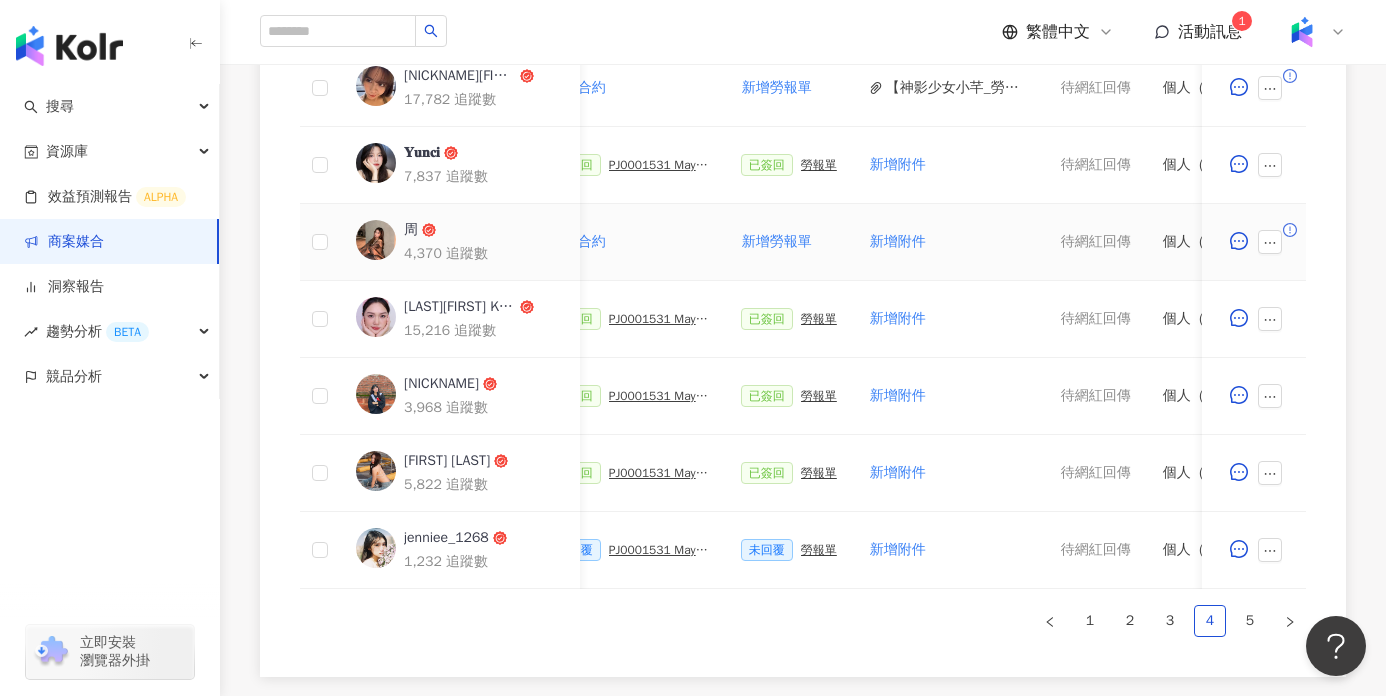 scroll, scrollTop: 1029, scrollLeft: 0, axis: vertical 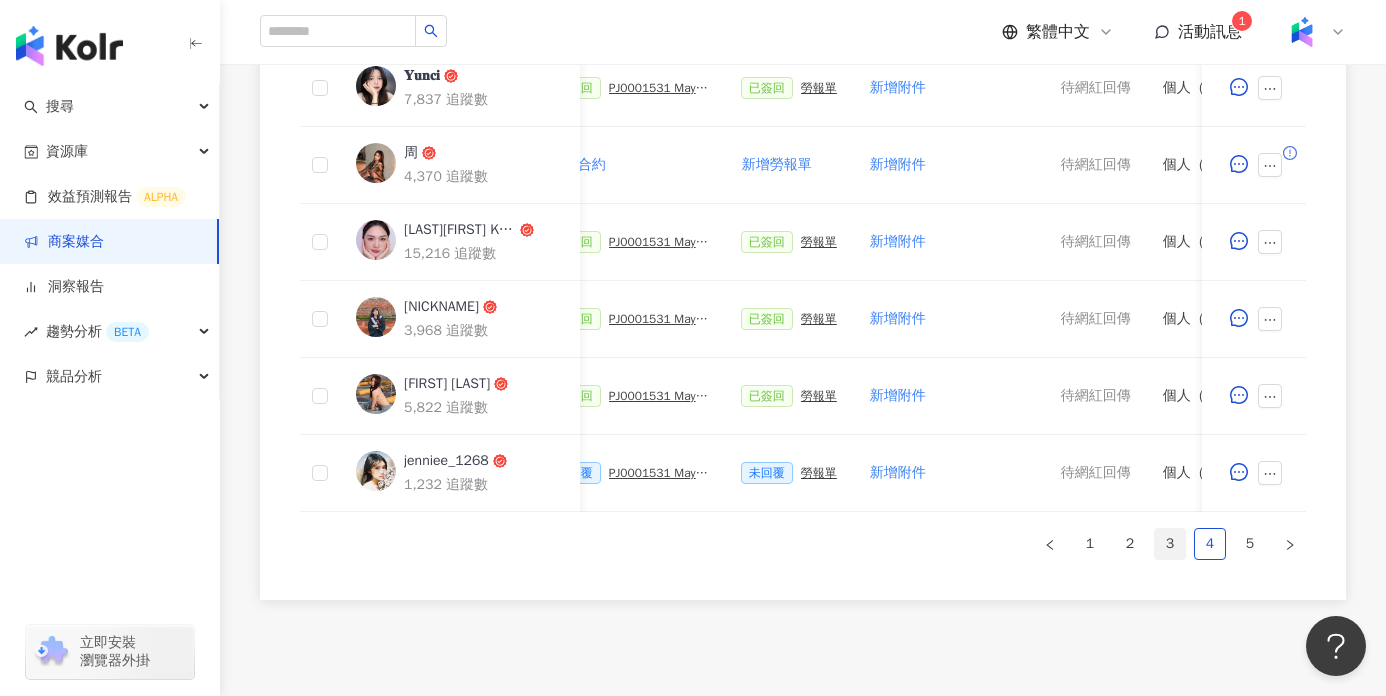 click on "3" at bounding box center (1170, 544) 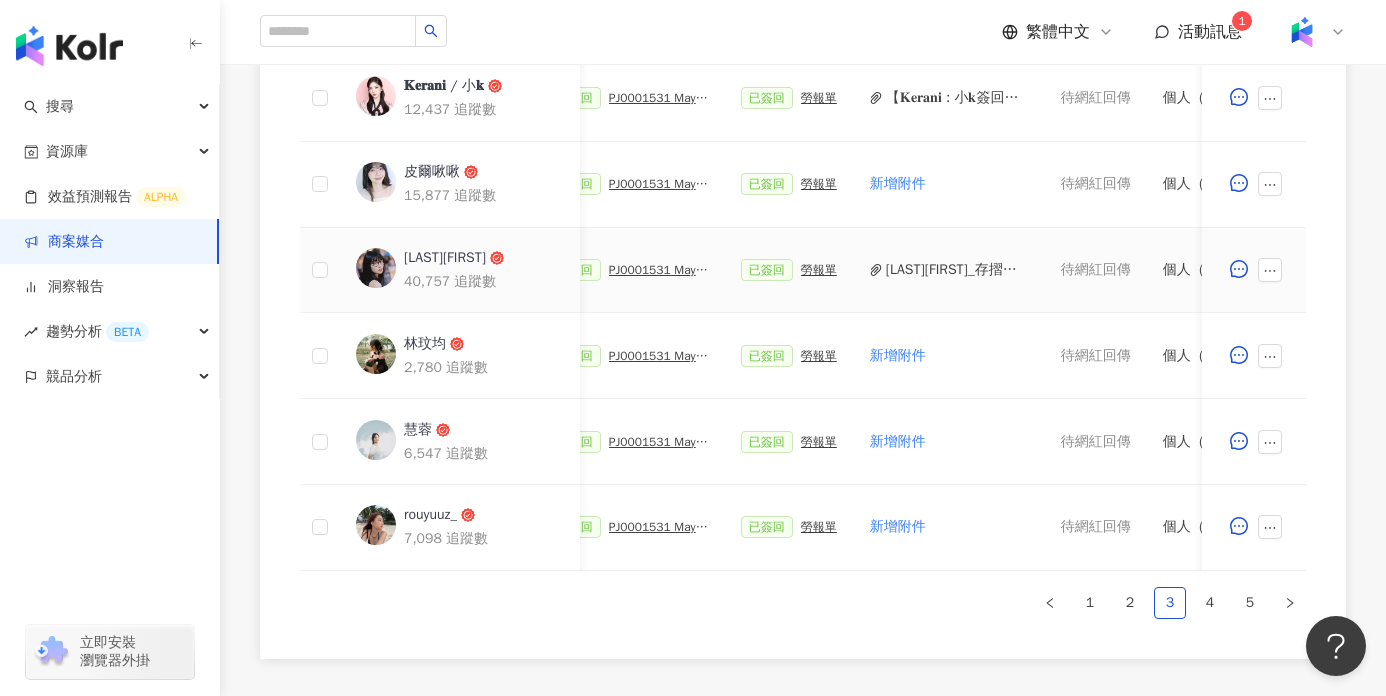 click on "PJ0001531 Maybelline_202506_FIT_ME_反孔特霧粉底_遮瑕_萊雅備忘錄" at bounding box center [659, 270] 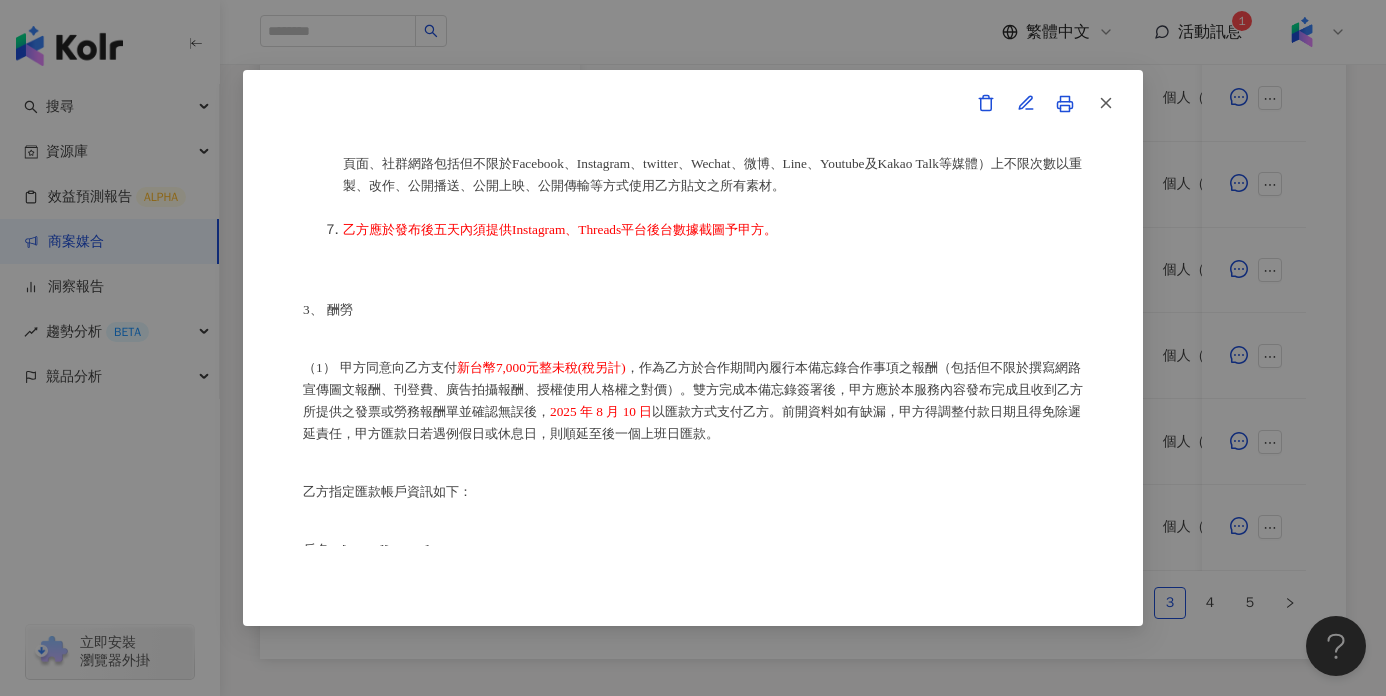 scroll, scrollTop: 878, scrollLeft: 0, axis: vertical 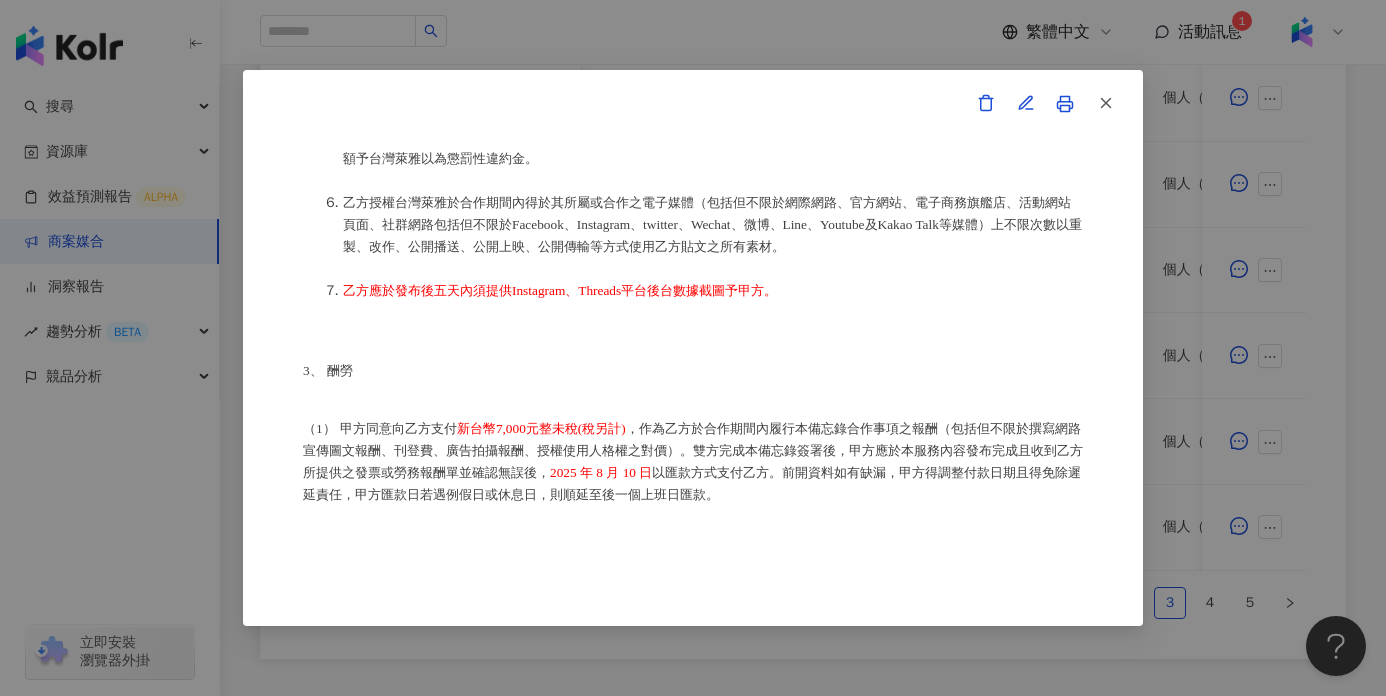click on "合作備忘錄
甲方：愛卡拉互動媒體股份有限公司
乙方：[LAST][FIRST]
茲因甲方委託乙方[LAST][FIRST]進行台灣萊雅股份有限公司(以下簡稱台灣萊雅)旗下品牌 Maybelline 之 FIT ME 反孔特霧粉底、FIT ME 遮遮稱奇遮瑕膏、超持久極細雙效定妝噴霧 產品網路宣傳(下簡稱本合作)，甲方及乙方（以下合稱「雙方」）約定之事項如下：
1、   合作期間： 自西元(下同) 2025年 6 月 10 日至 2025 年 8 月 31 日止 。
2、   雙方就本合作內容如下：
（1）   乙方承諾提供本服務內容如下：
乙方應於 2025 年 6 月 13 日至 2025 年 7 月 31 日間 或於甲方所指定之時間，完成台灣萊雅品牌產品之圖文撰寫或影音拍攝(以下簡稱貼文)，並公開發布至乙方下列之社群媒體進行網路推廣宣傳： Instagram平台 (網址：https://www.instagram.com/daisy.tt.tt/)，Reels一則＋限時動態一則(不過稿)。
［50］字" at bounding box center (693, 348) 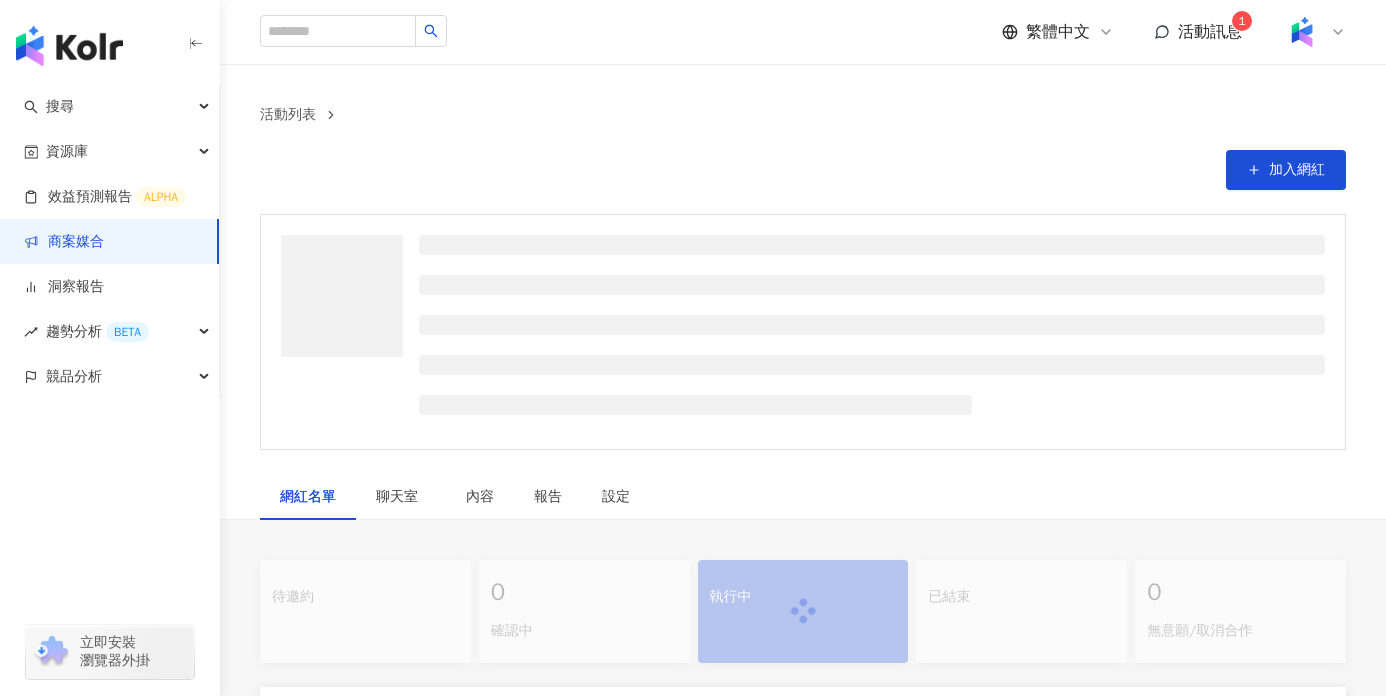 scroll, scrollTop: 0, scrollLeft: 0, axis: both 